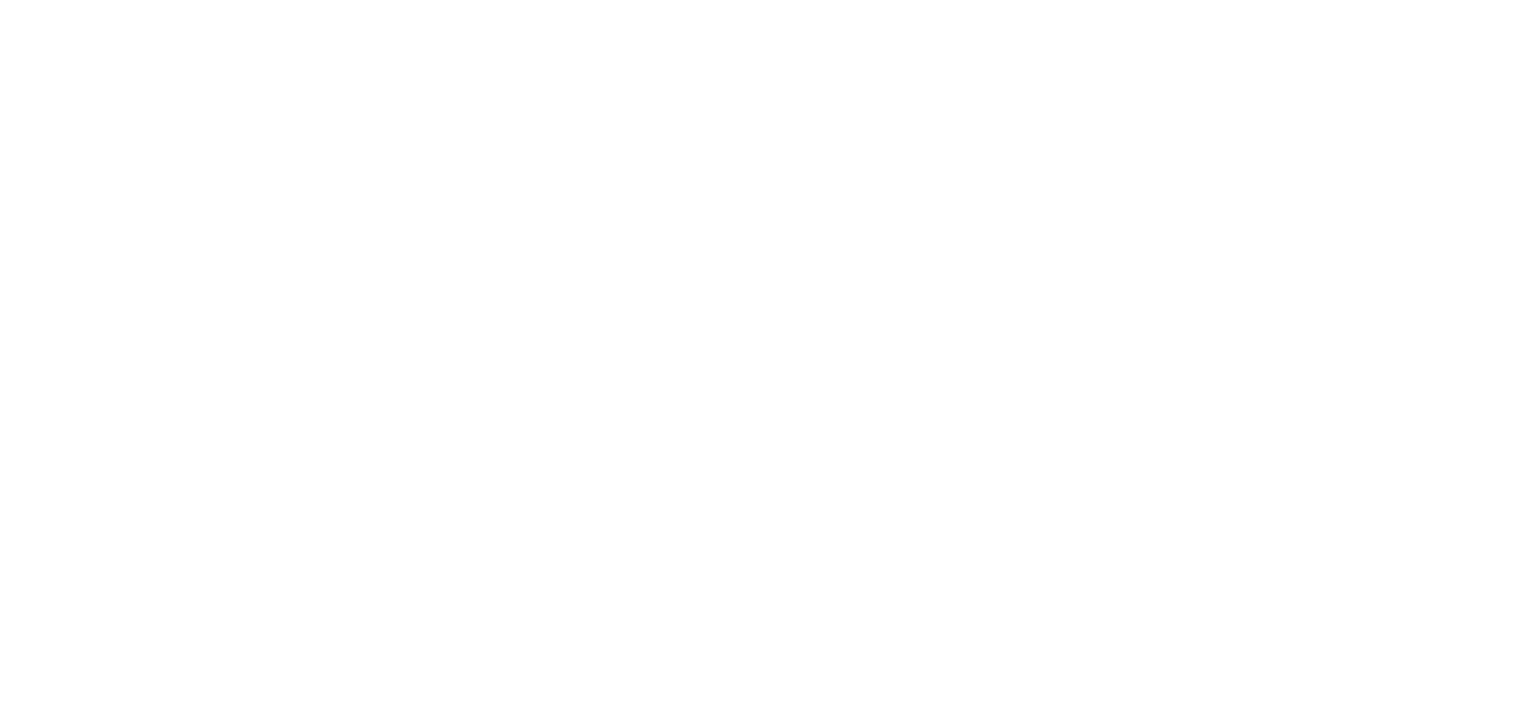 scroll, scrollTop: 0, scrollLeft: 0, axis: both 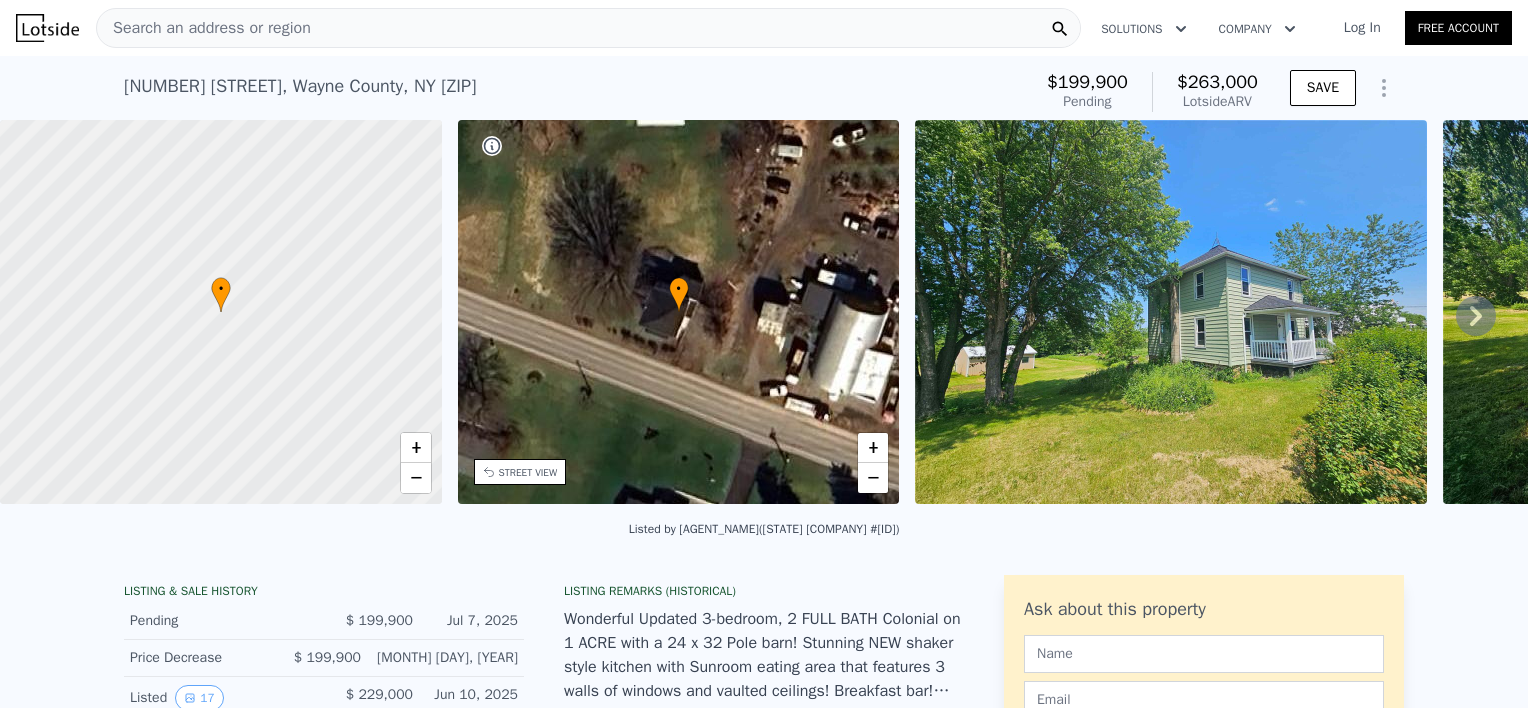click on "Search an address or region" at bounding box center [588, 28] 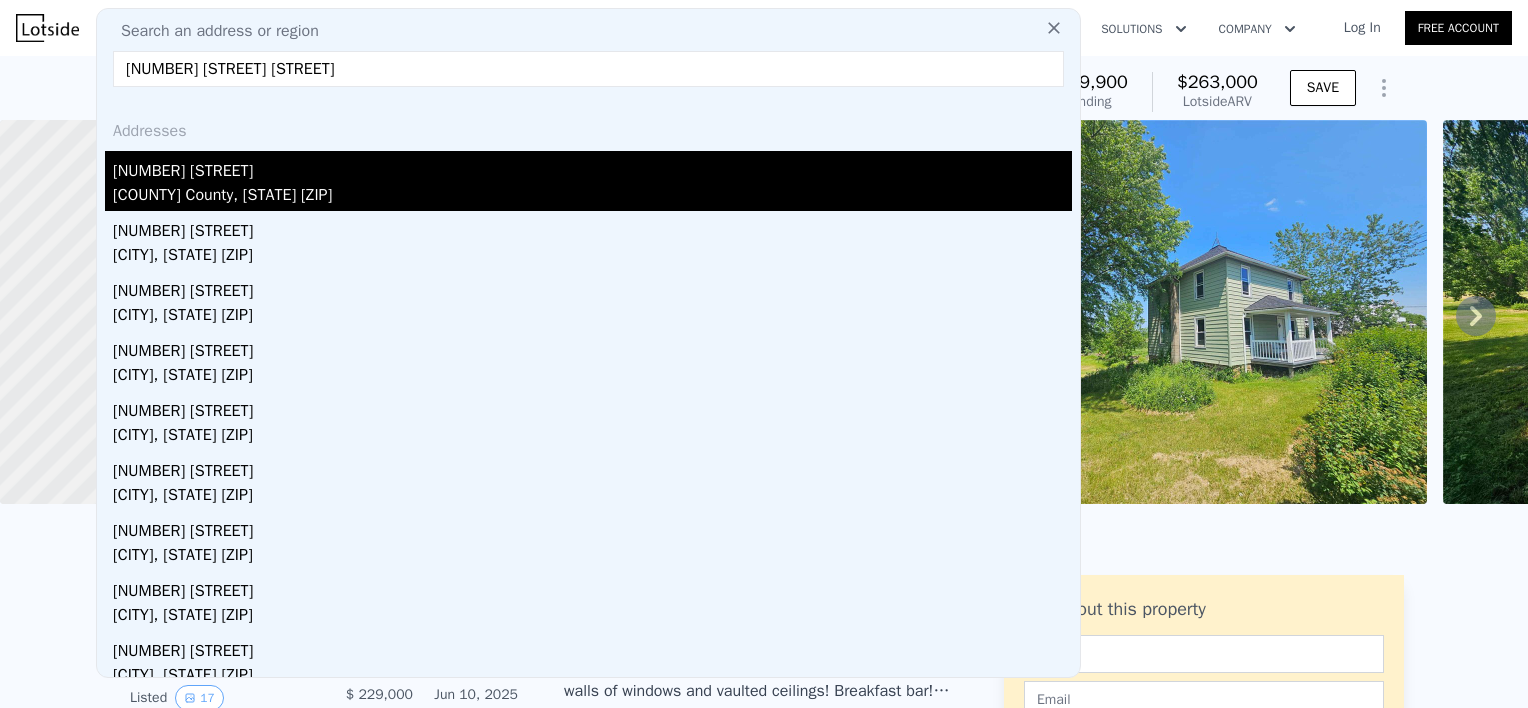 type on "[NUMBER] [STREET] [STREET]" 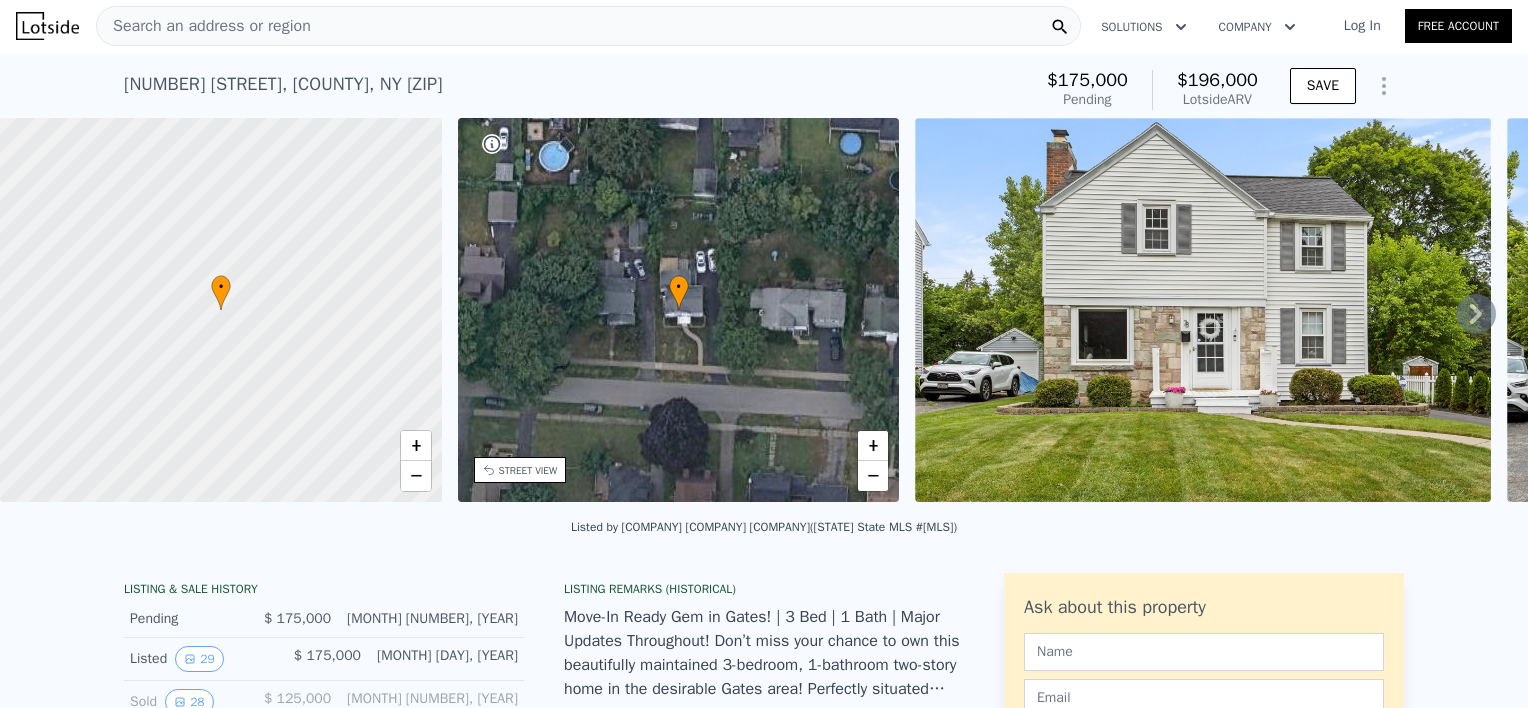 scroll, scrollTop: 0, scrollLeft: 0, axis: both 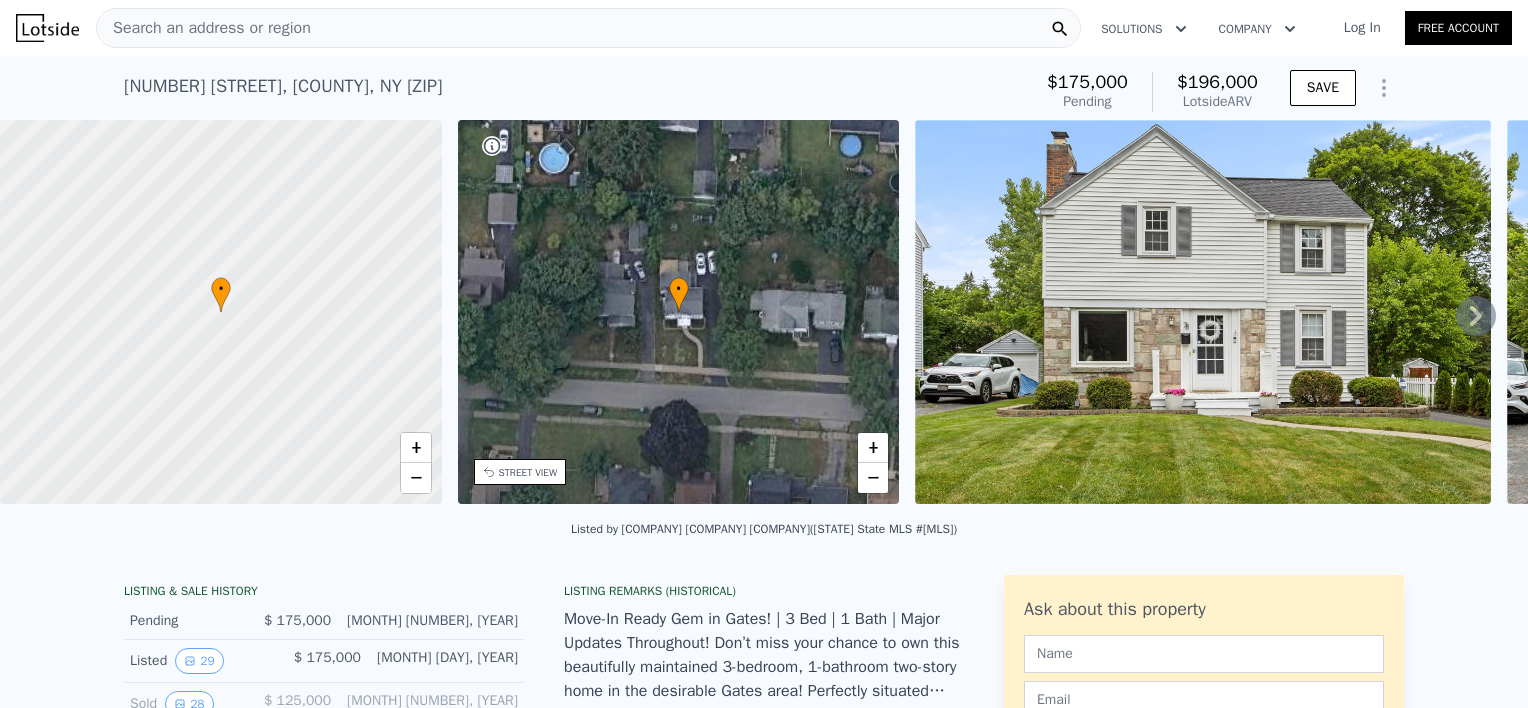 click on "Search an address or region" at bounding box center (588, 28) 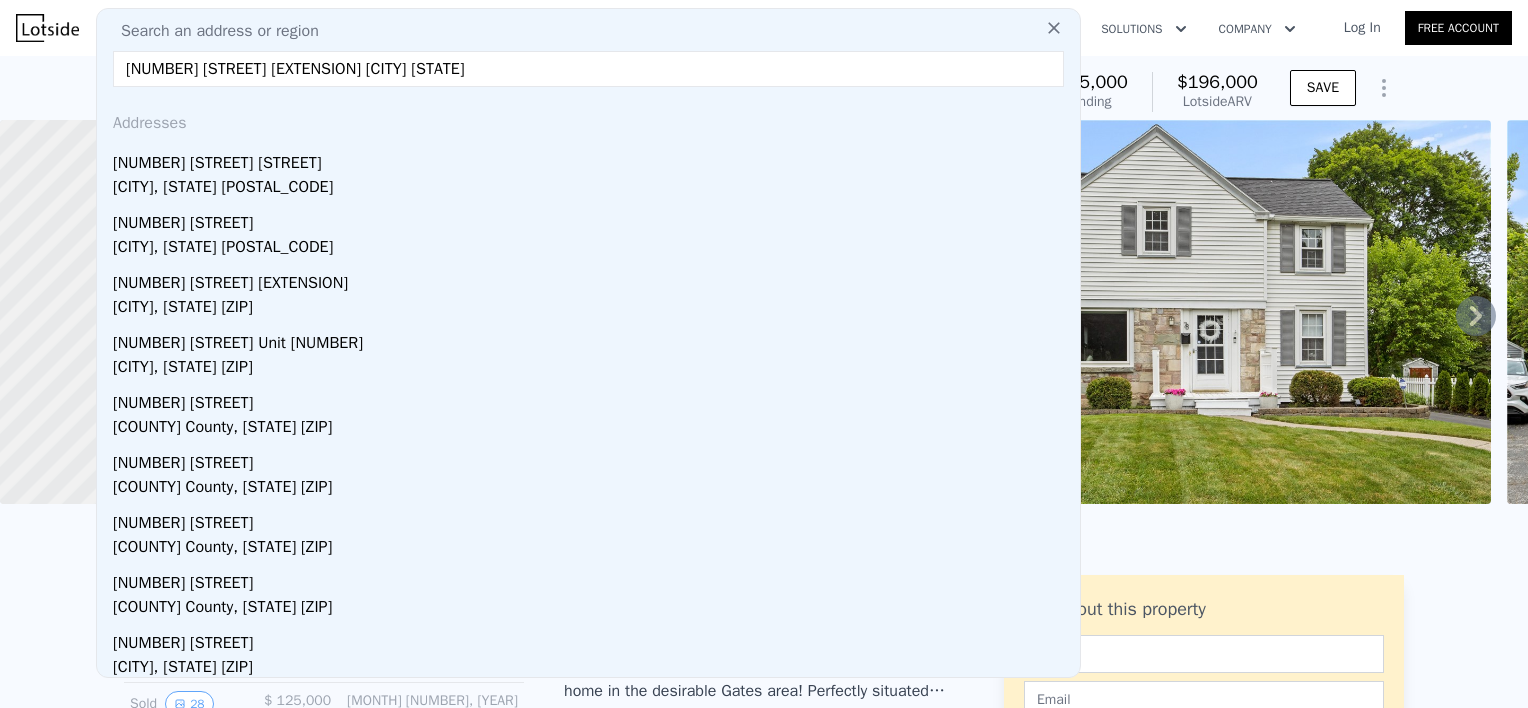 scroll, scrollTop: 0, scrollLeft: 0, axis: both 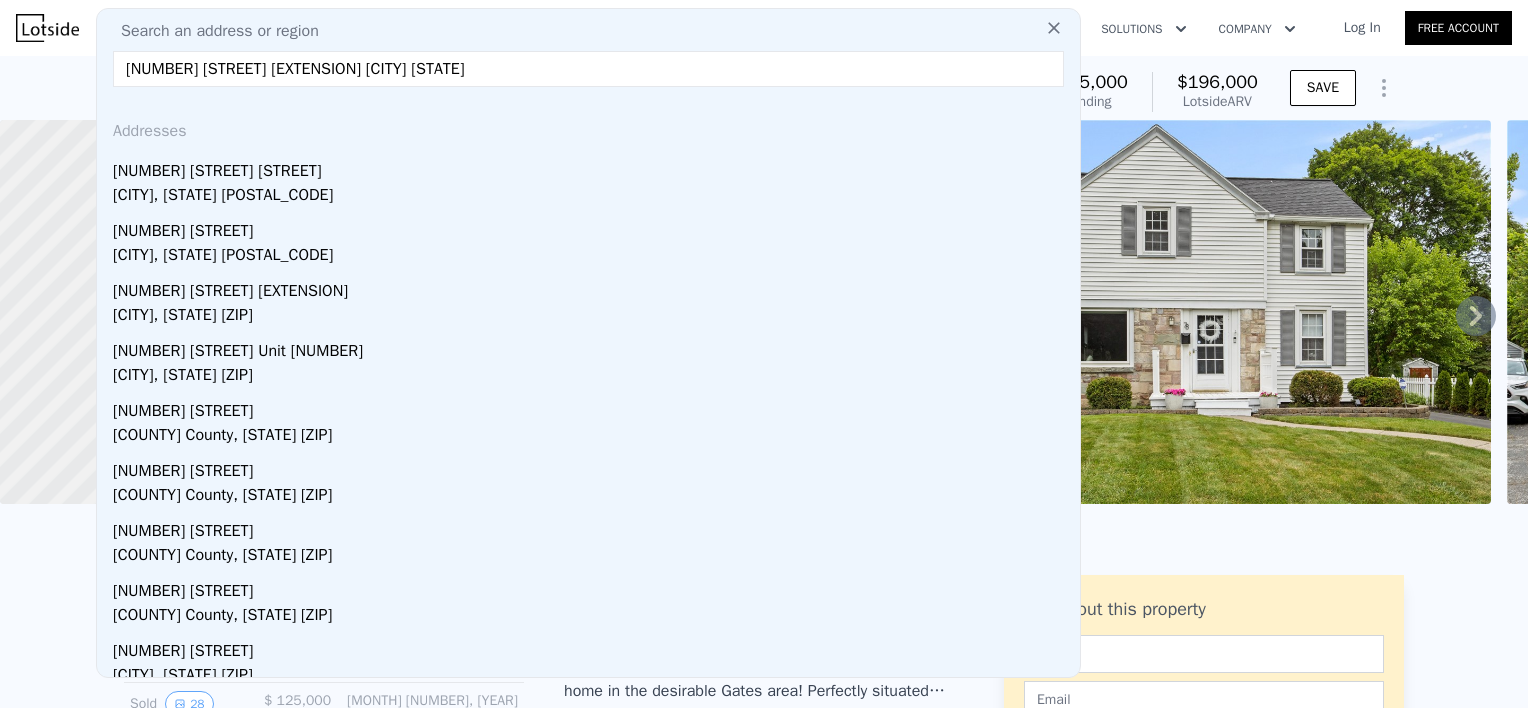 click on "[NUMBER] [STREET] [EXTENSION] [CITY] [STATE]" at bounding box center [588, 69] 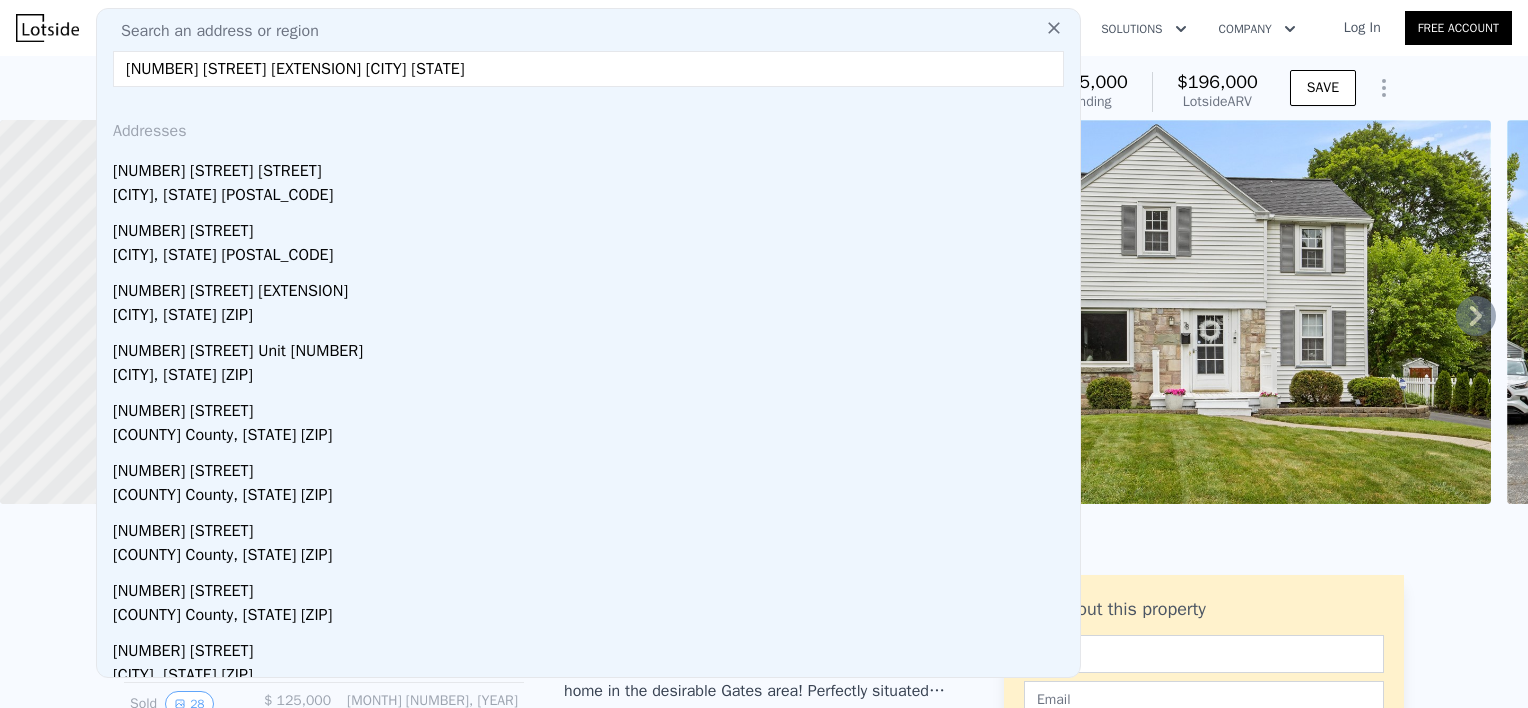 drag, startPoint x: 287, startPoint y: 88, endPoint x: -4, endPoint y: 89, distance: 291.0017 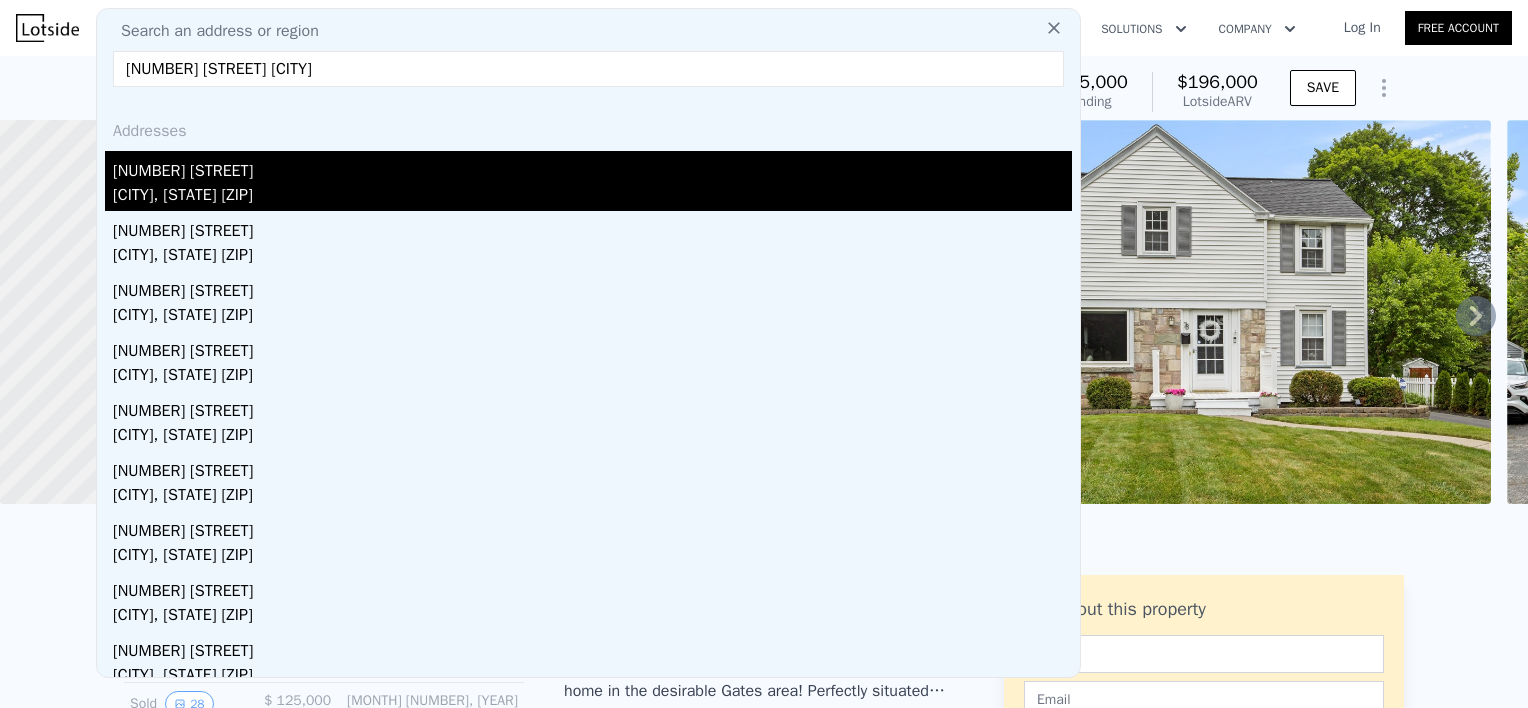 type on "[NUMBER] [STREET] [CITY]" 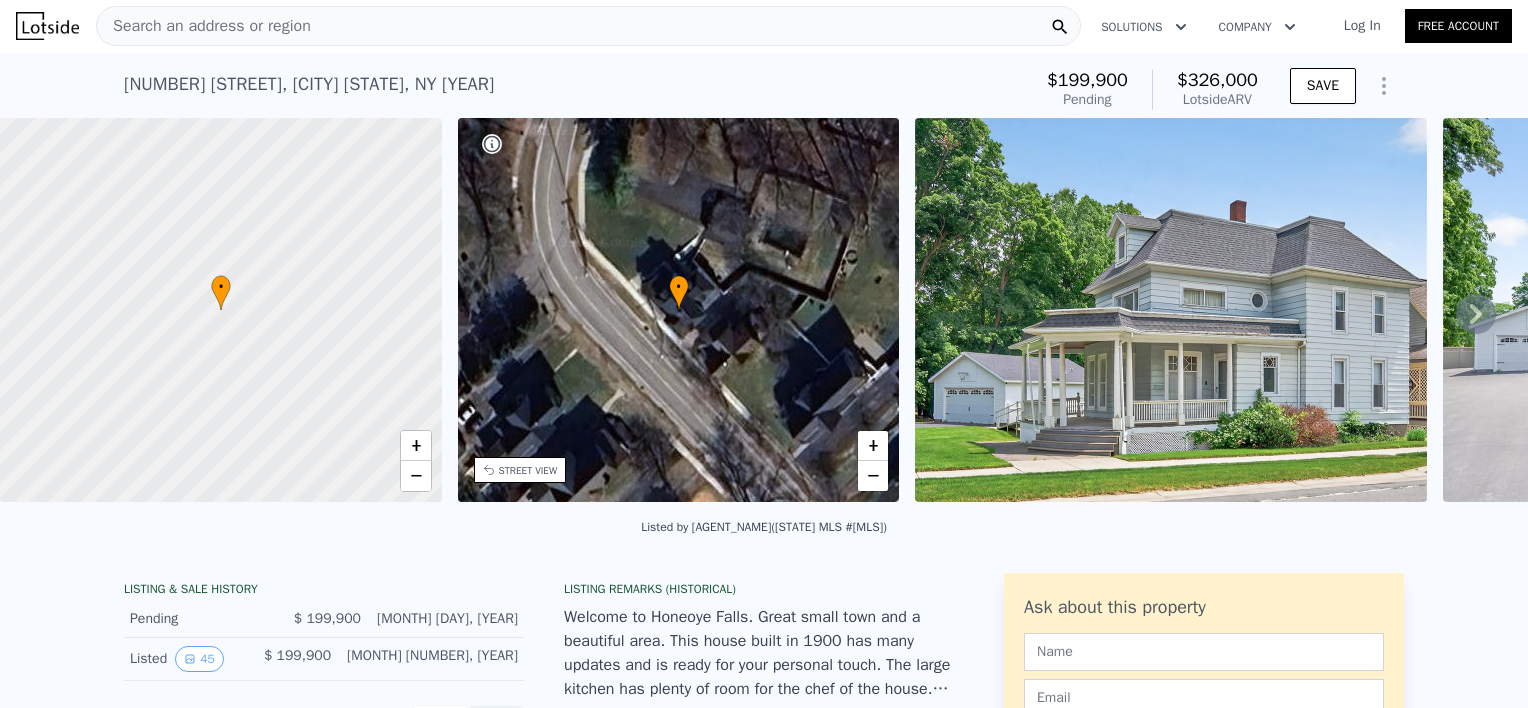 scroll, scrollTop: 0, scrollLeft: 0, axis: both 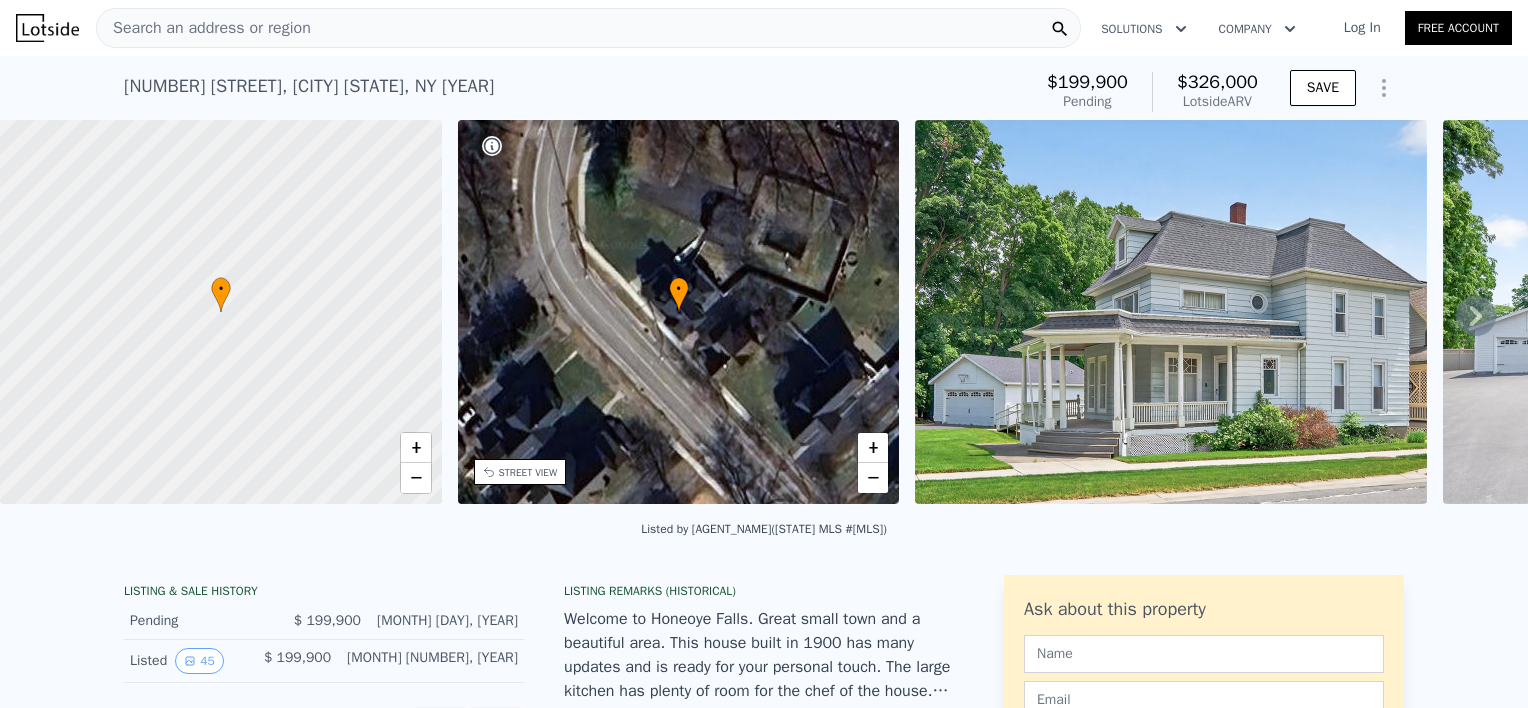 click on "Search an address or region" at bounding box center [204, 28] 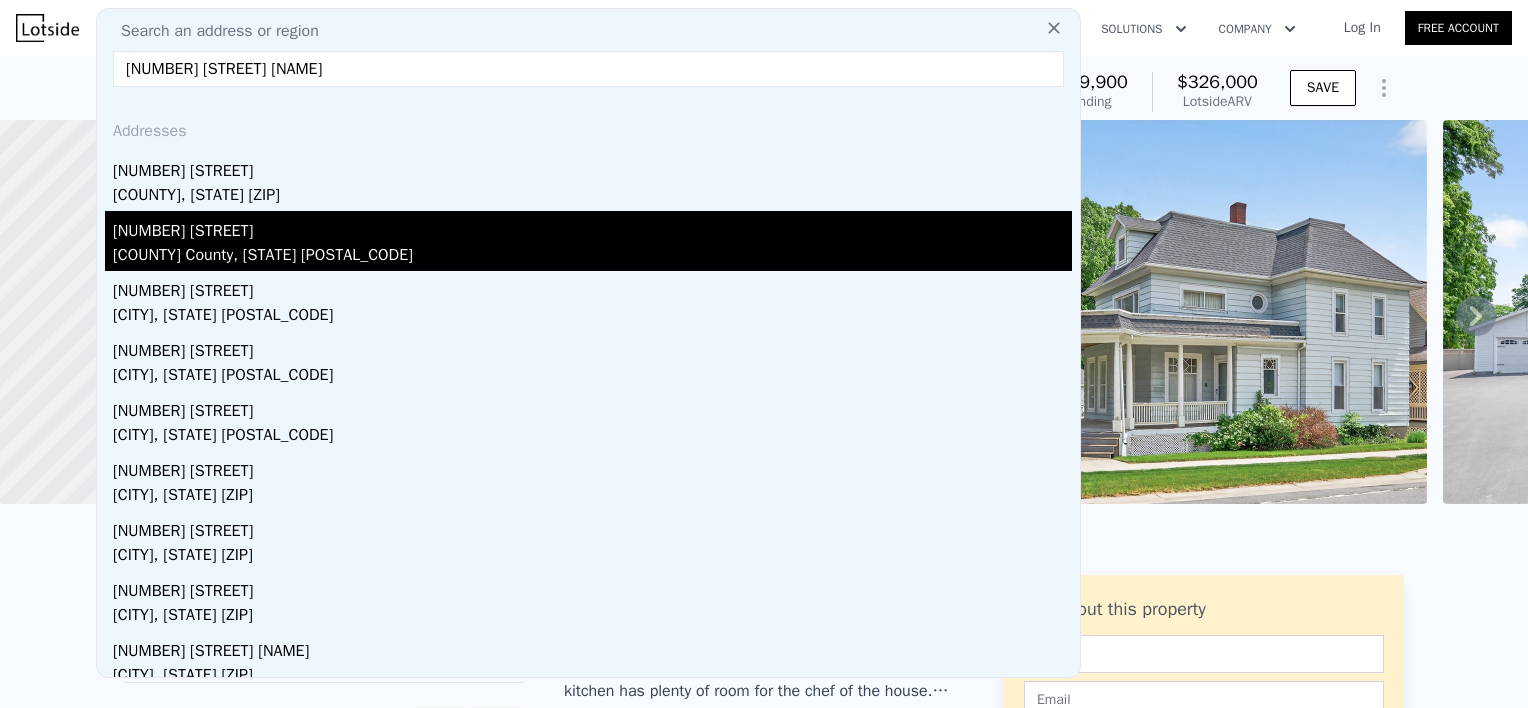 type on "[NUMBER] [STREET] [NAME]" 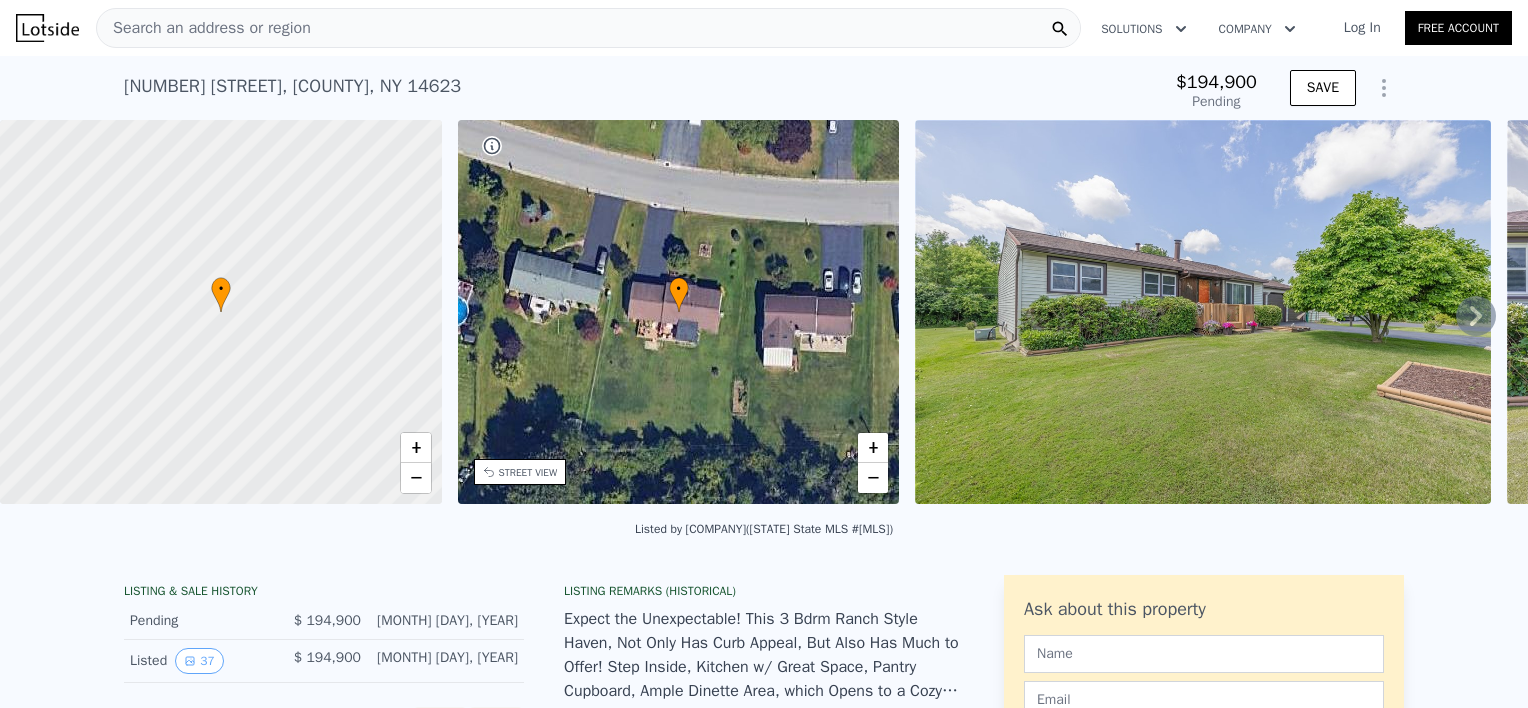 type on "-$ 208,464" 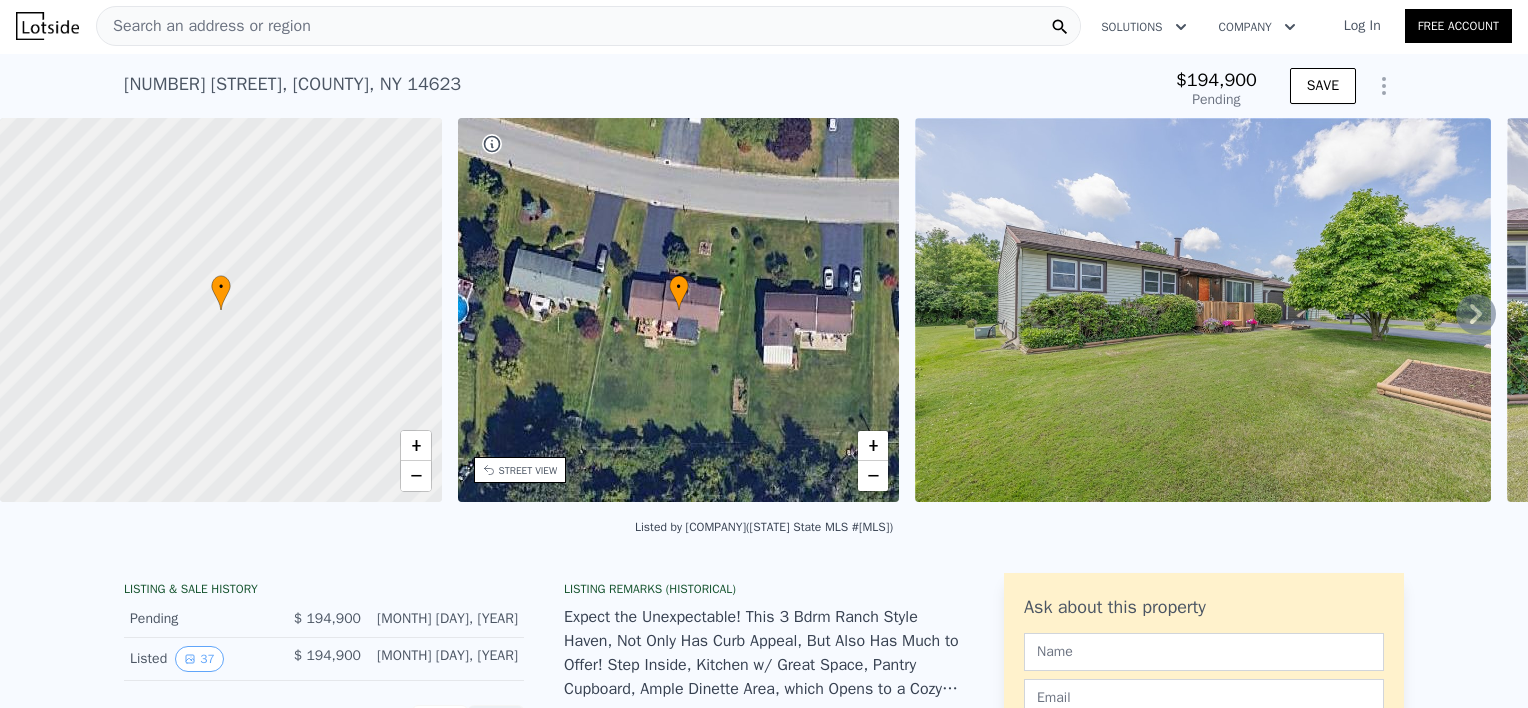 scroll, scrollTop: 0, scrollLeft: 0, axis: both 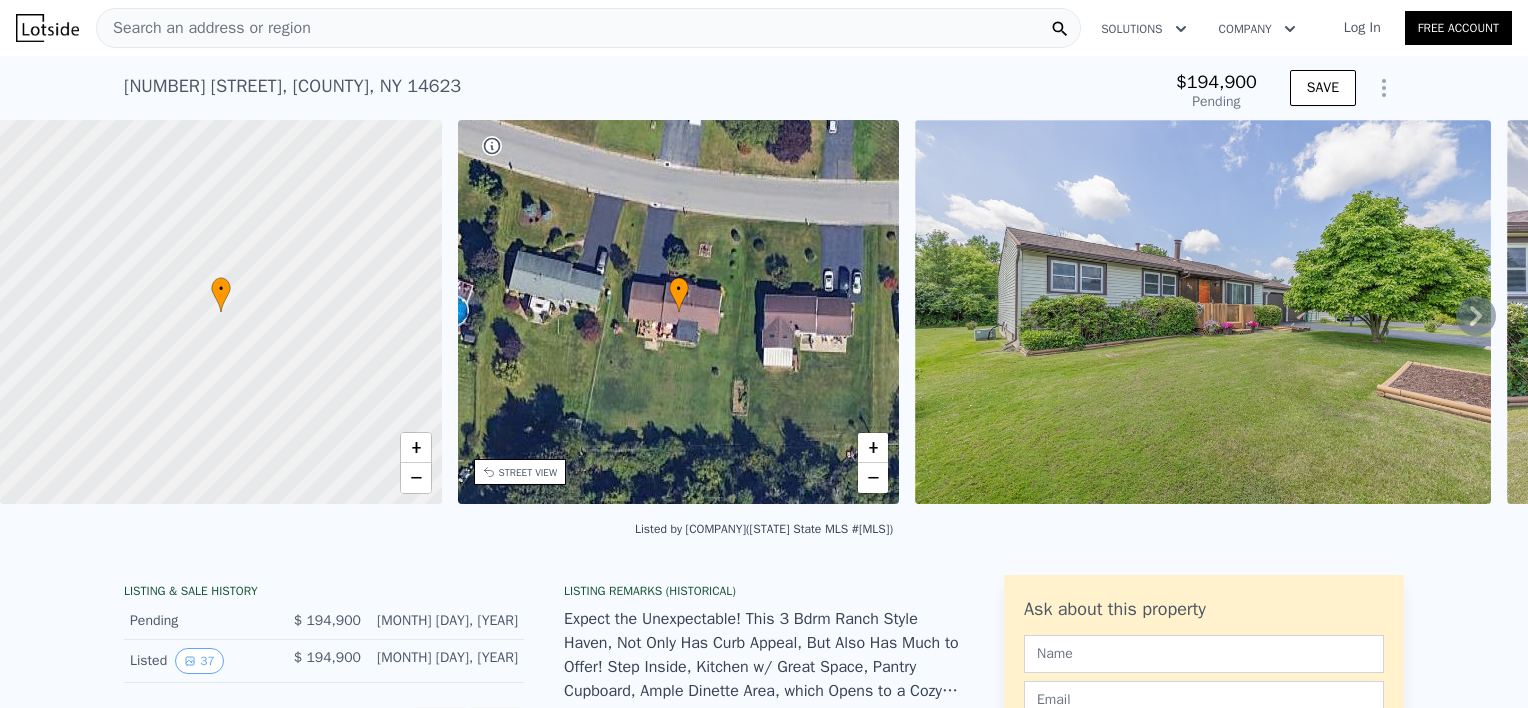 click on "Search an address or region" at bounding box center (588, 28) 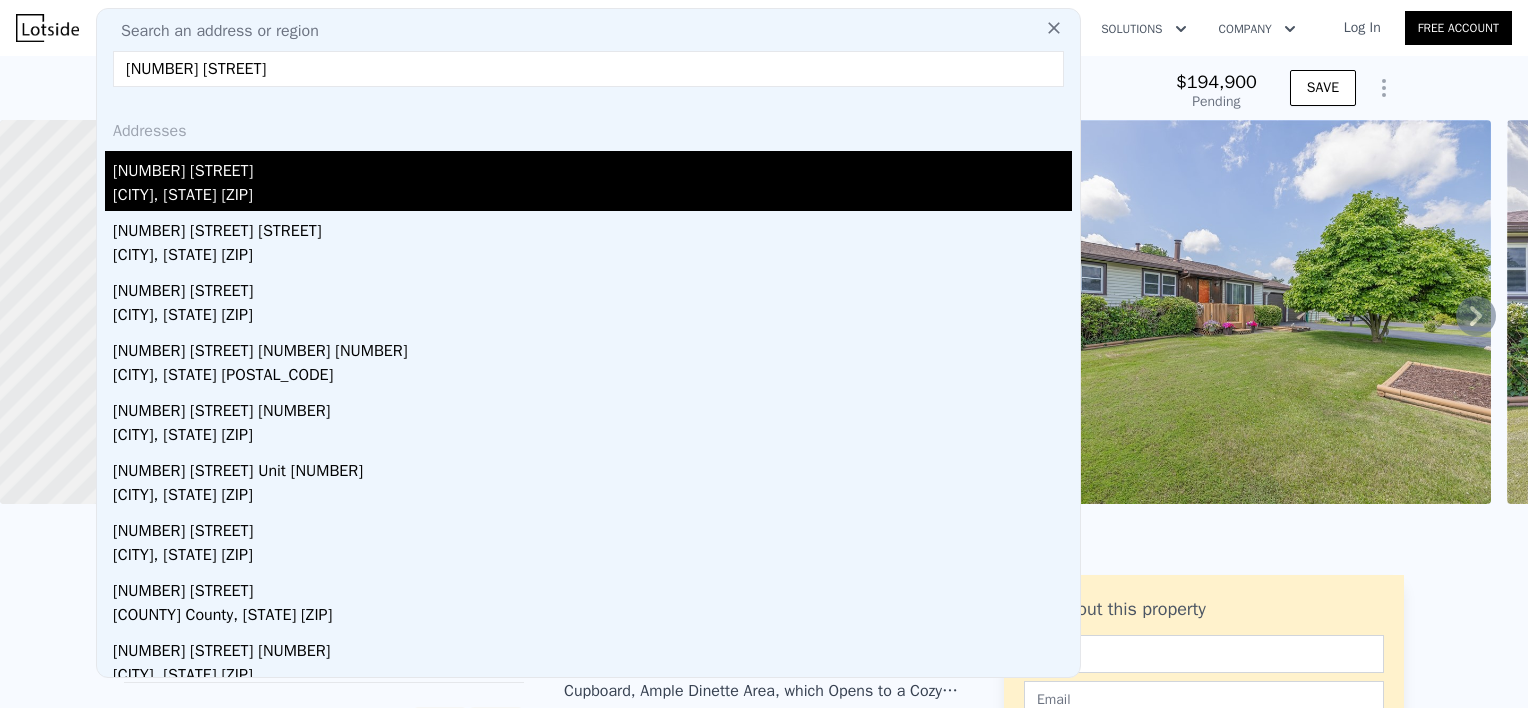 type on "[NUMBER] [STREET]" 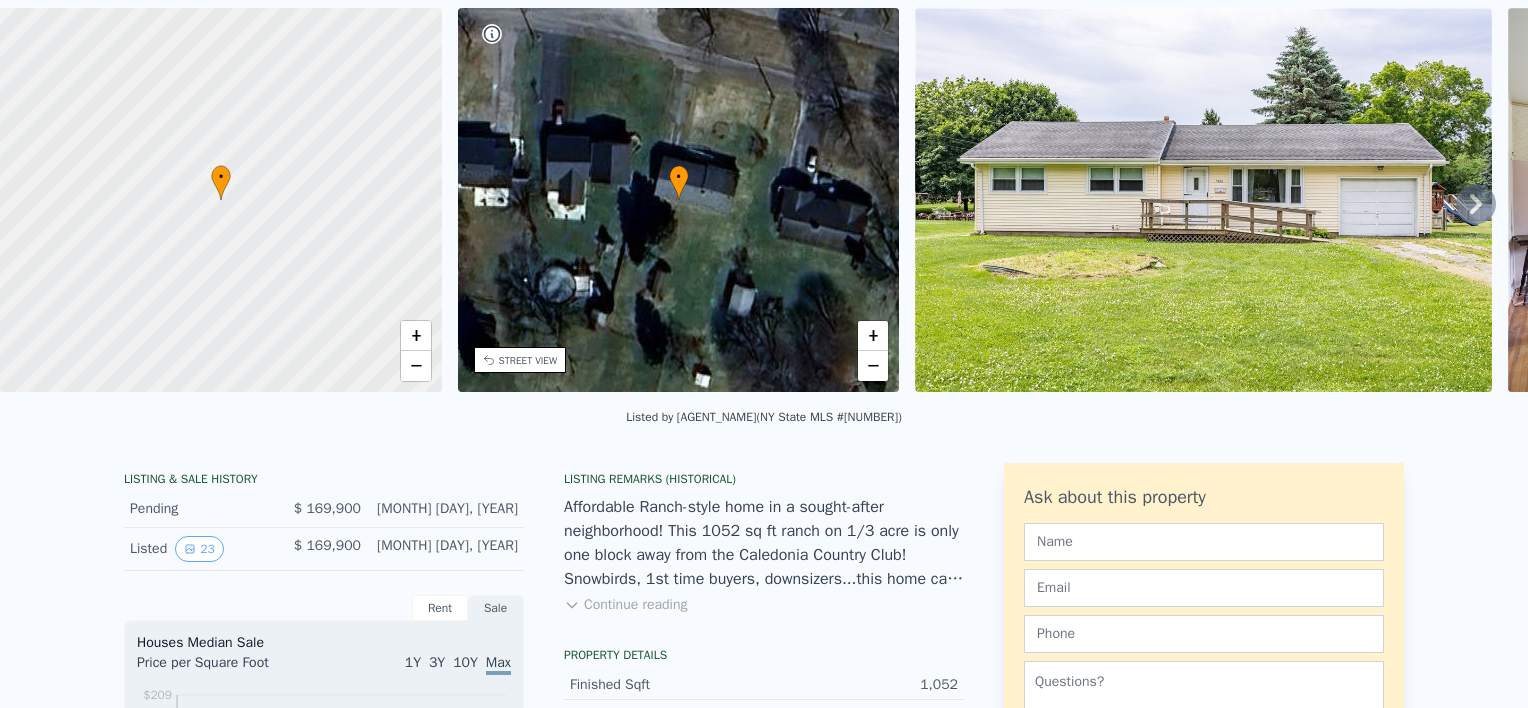 scroll, scrollTop: 7, scrollLeft: 0, axis: vertical 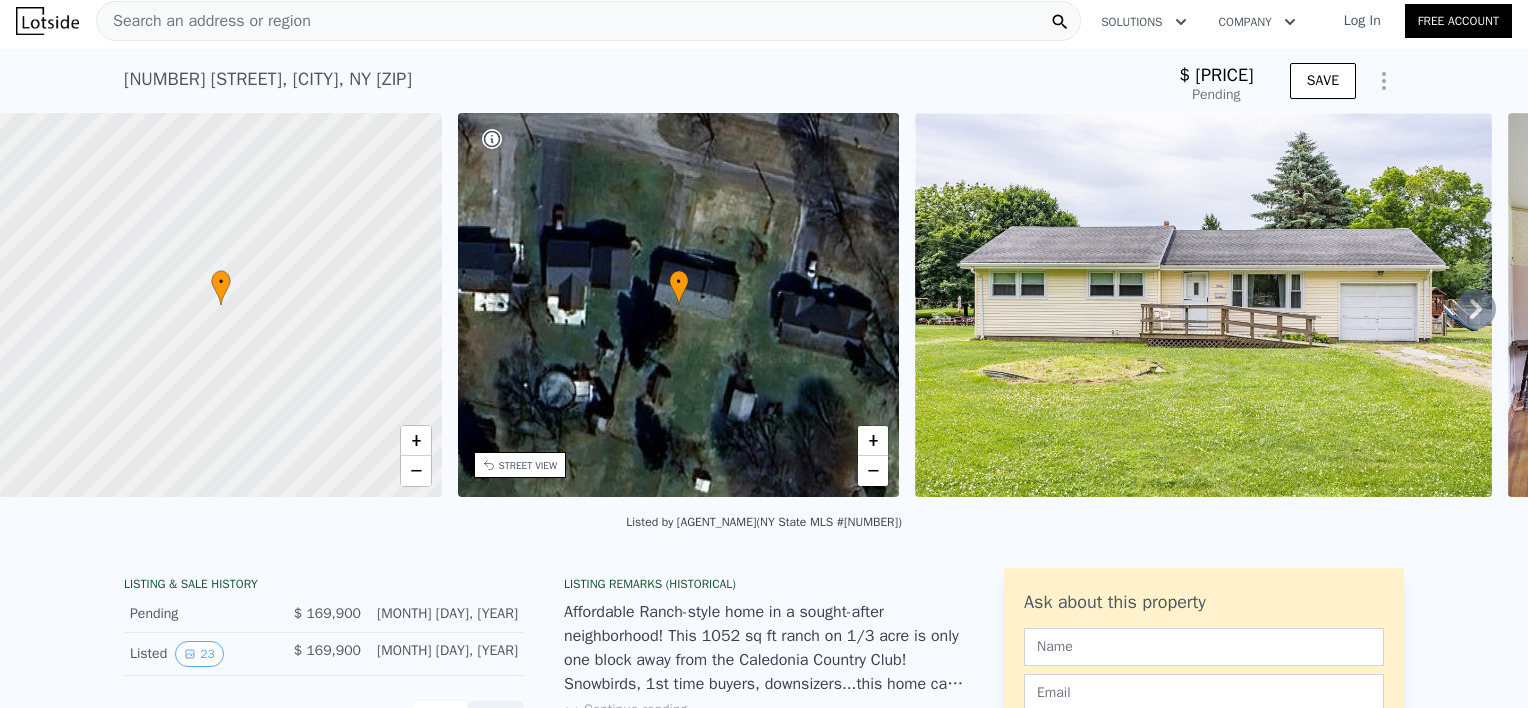 click 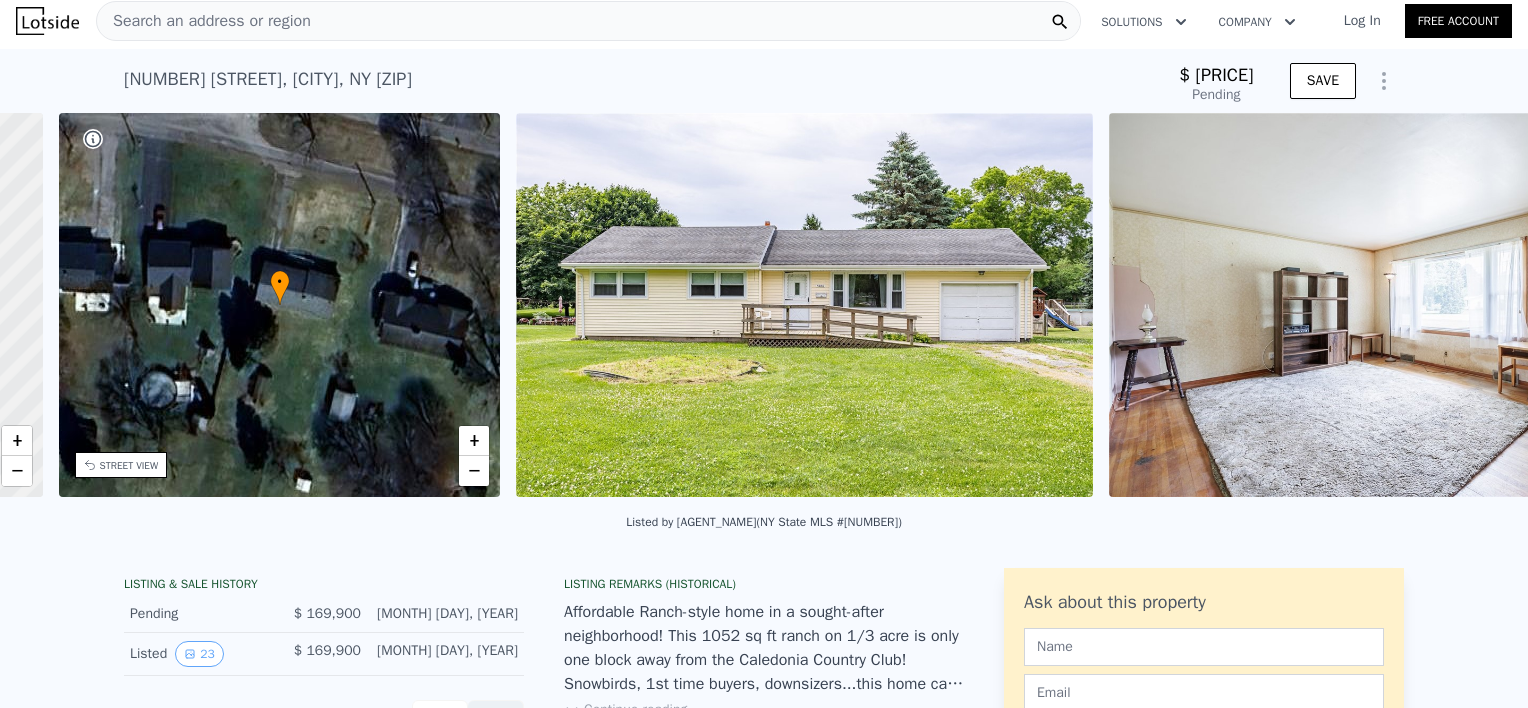 scroll, scrollTop: 0, scrollLeft: 465, axis: horizontal 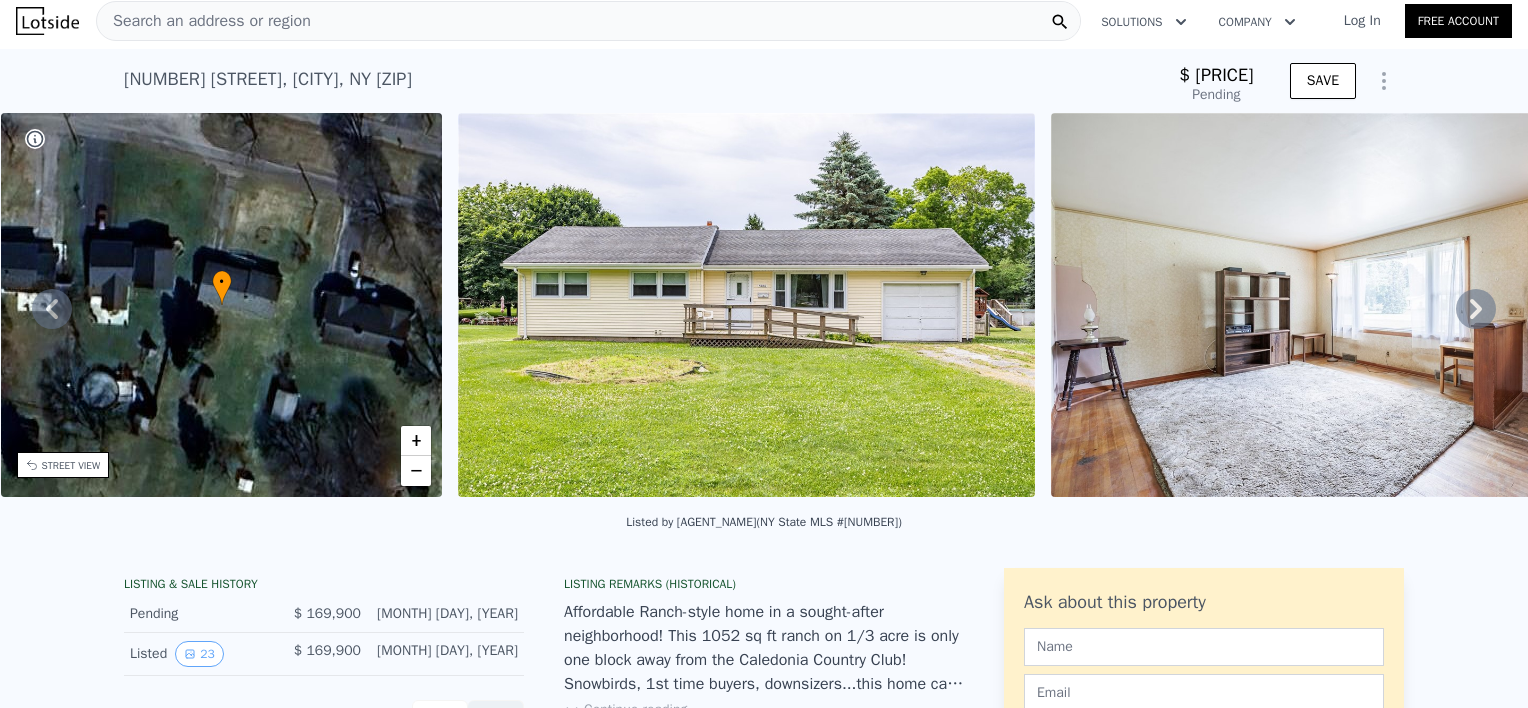 click 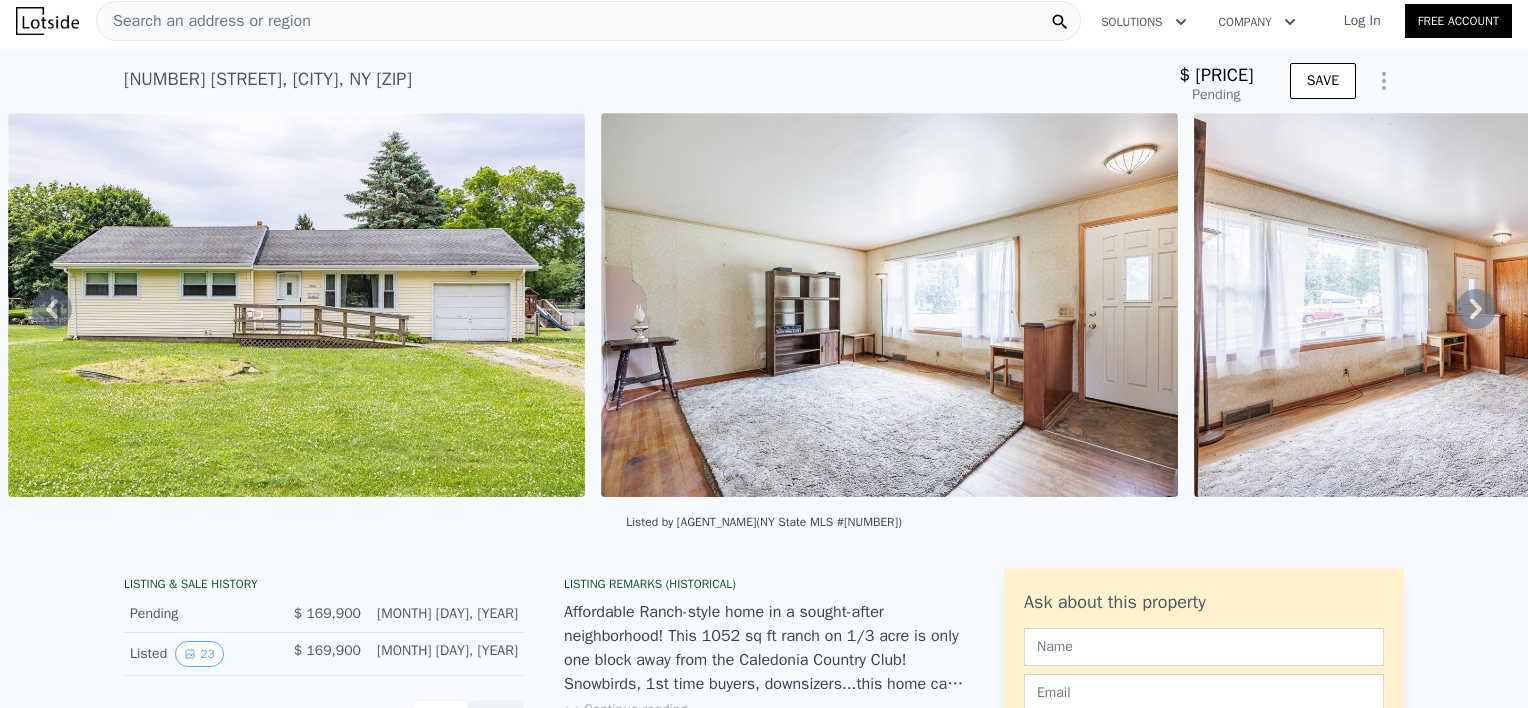 click 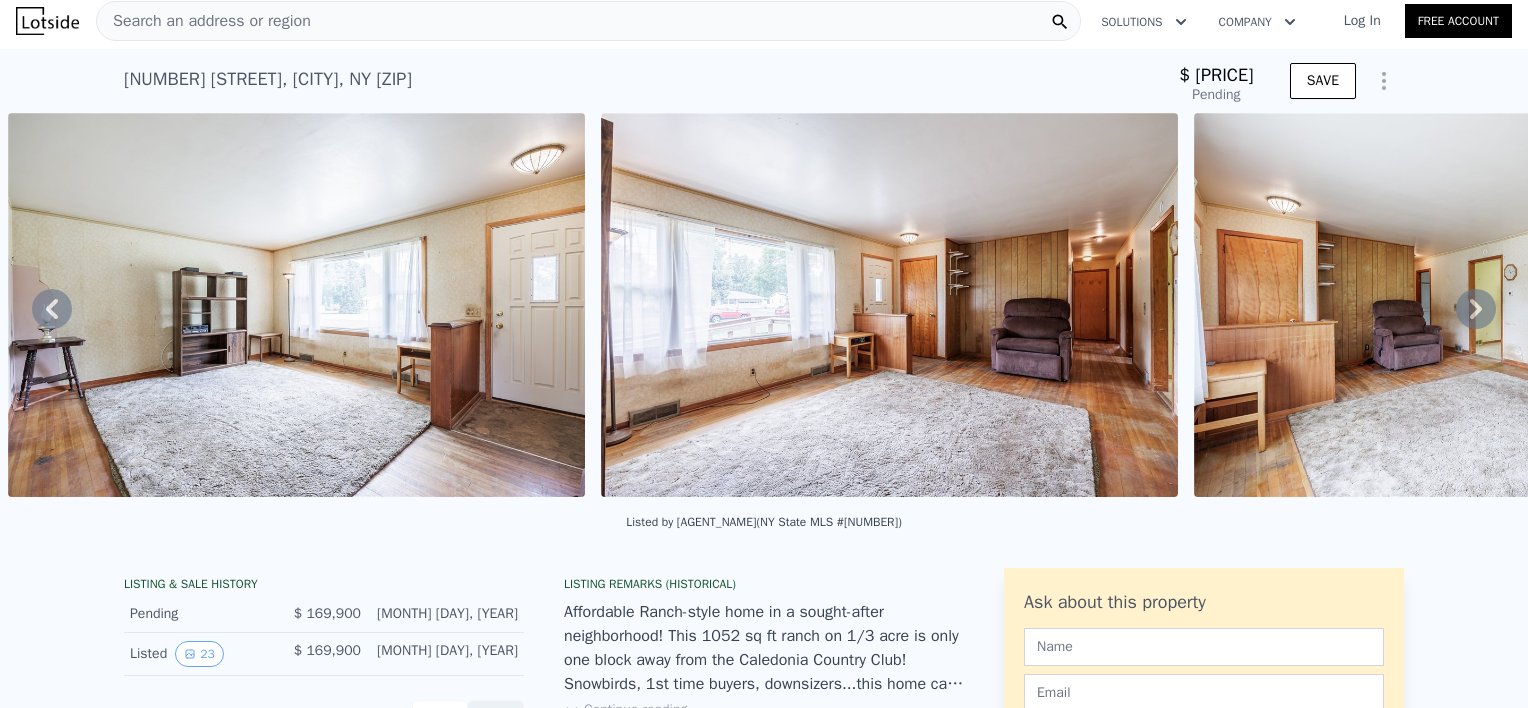 click 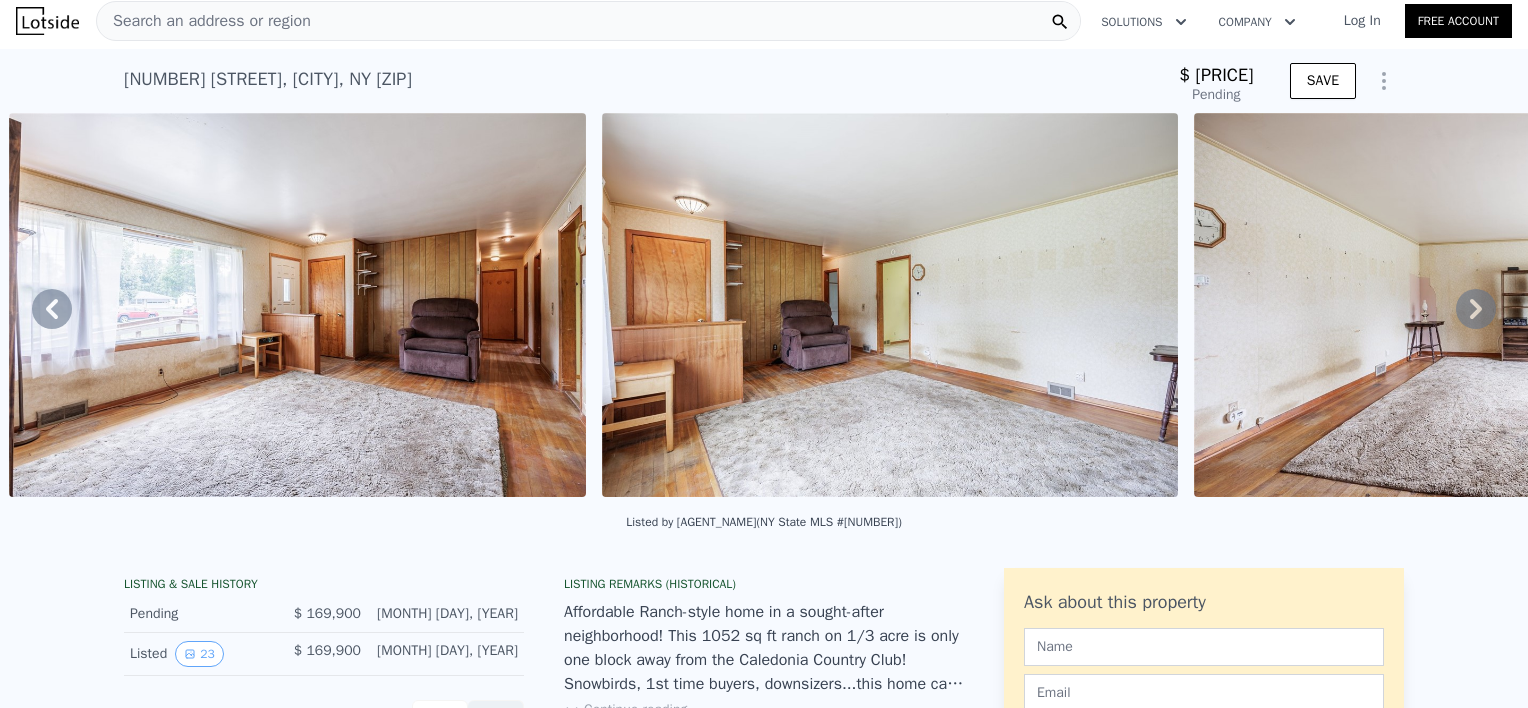 click 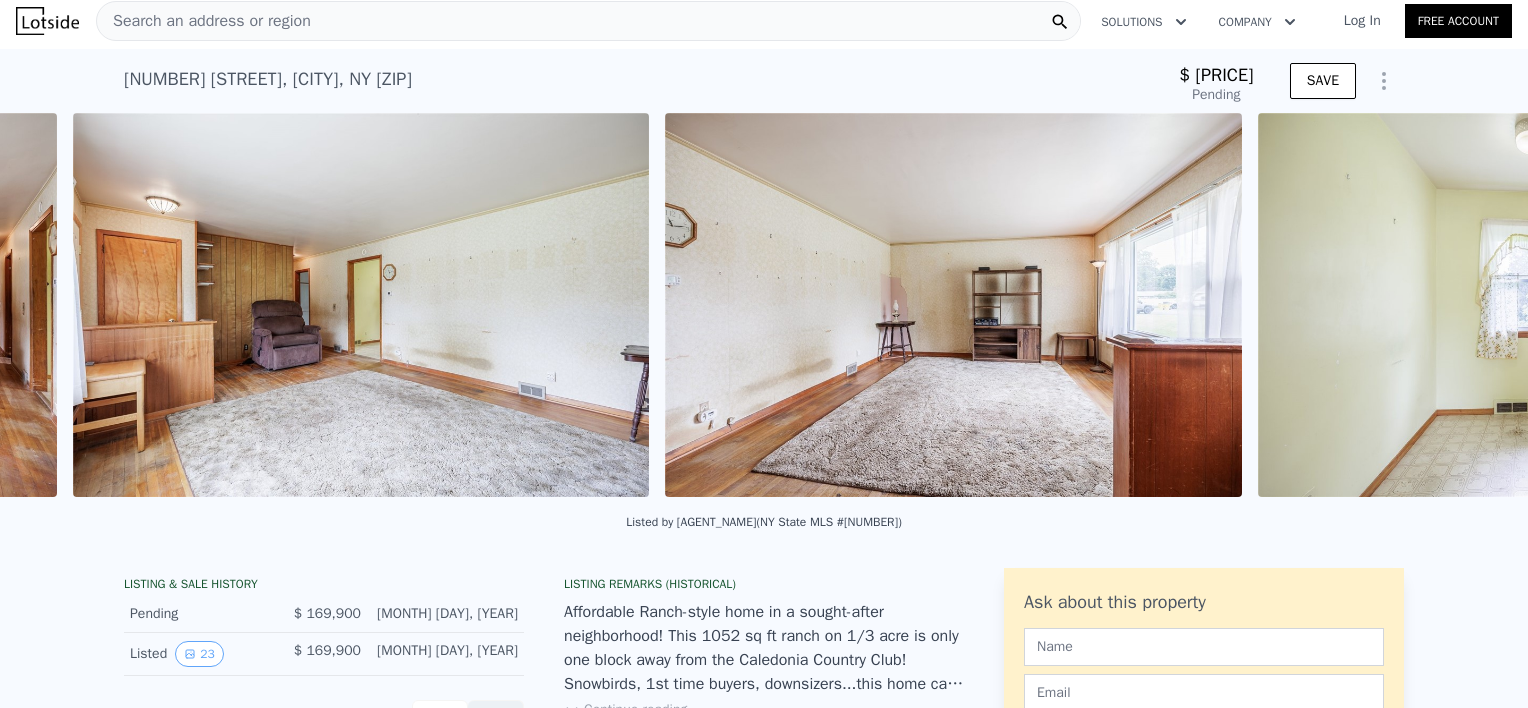 scroll, scrollTop: 0, scrollLeft: 2693, axis: horizontal 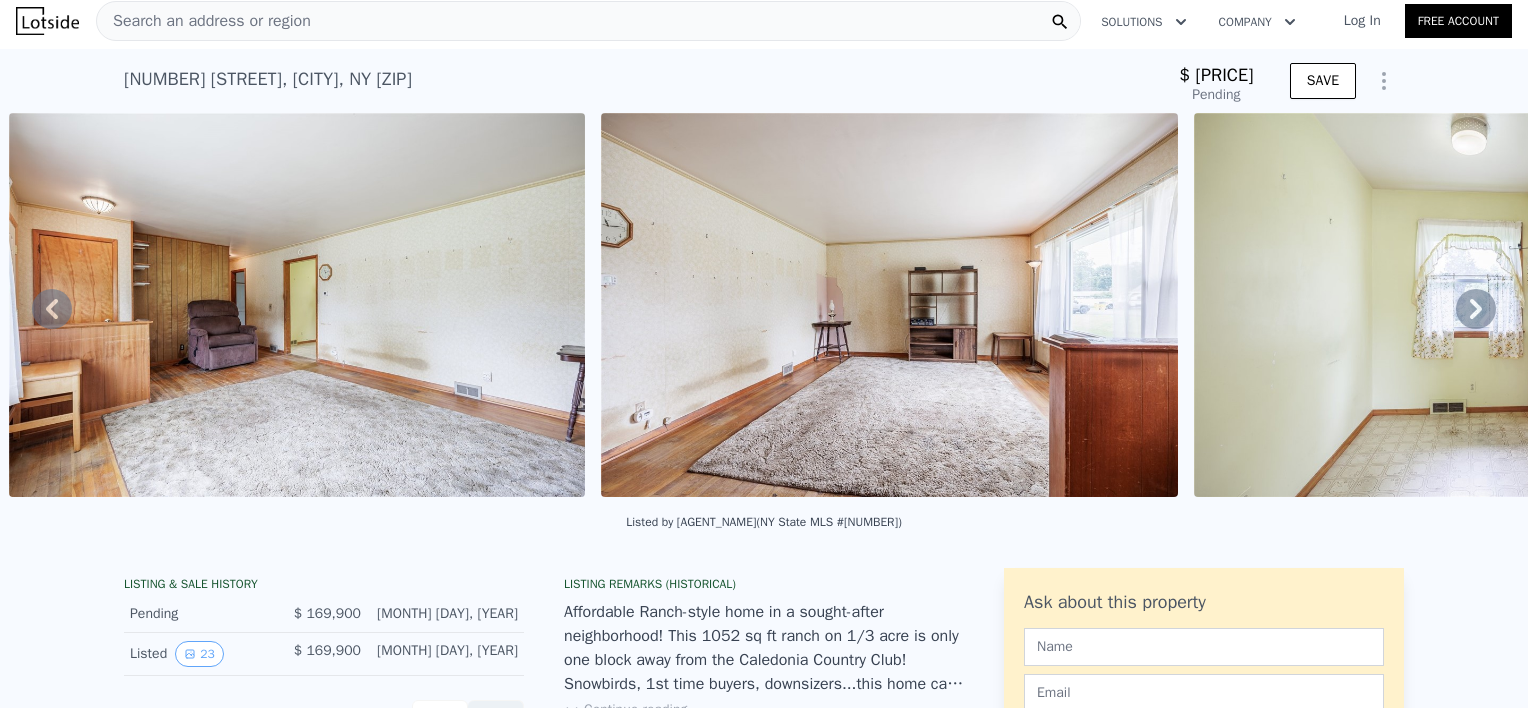 click on "Search an address or region" at bounding box center [588, 21] 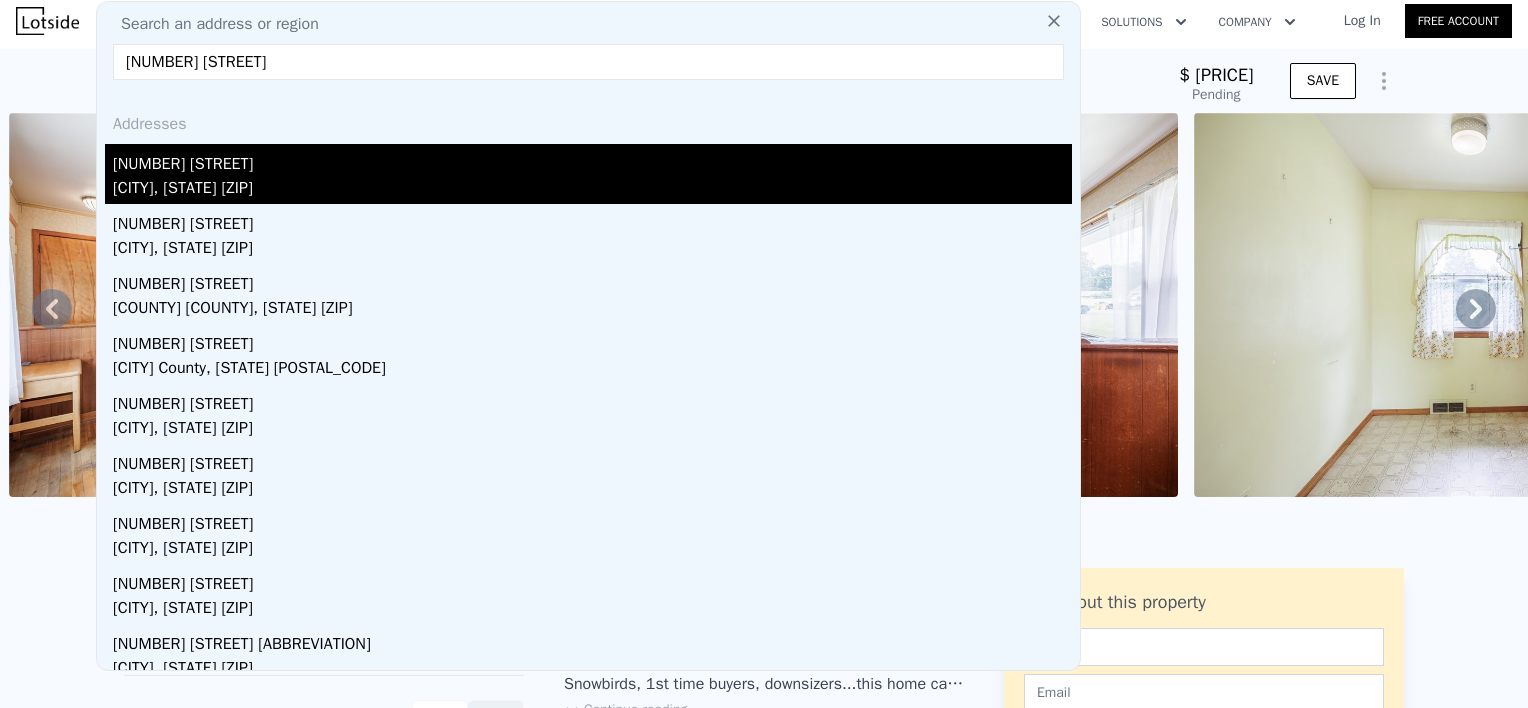 type on "[NUMBER] [STREET]" 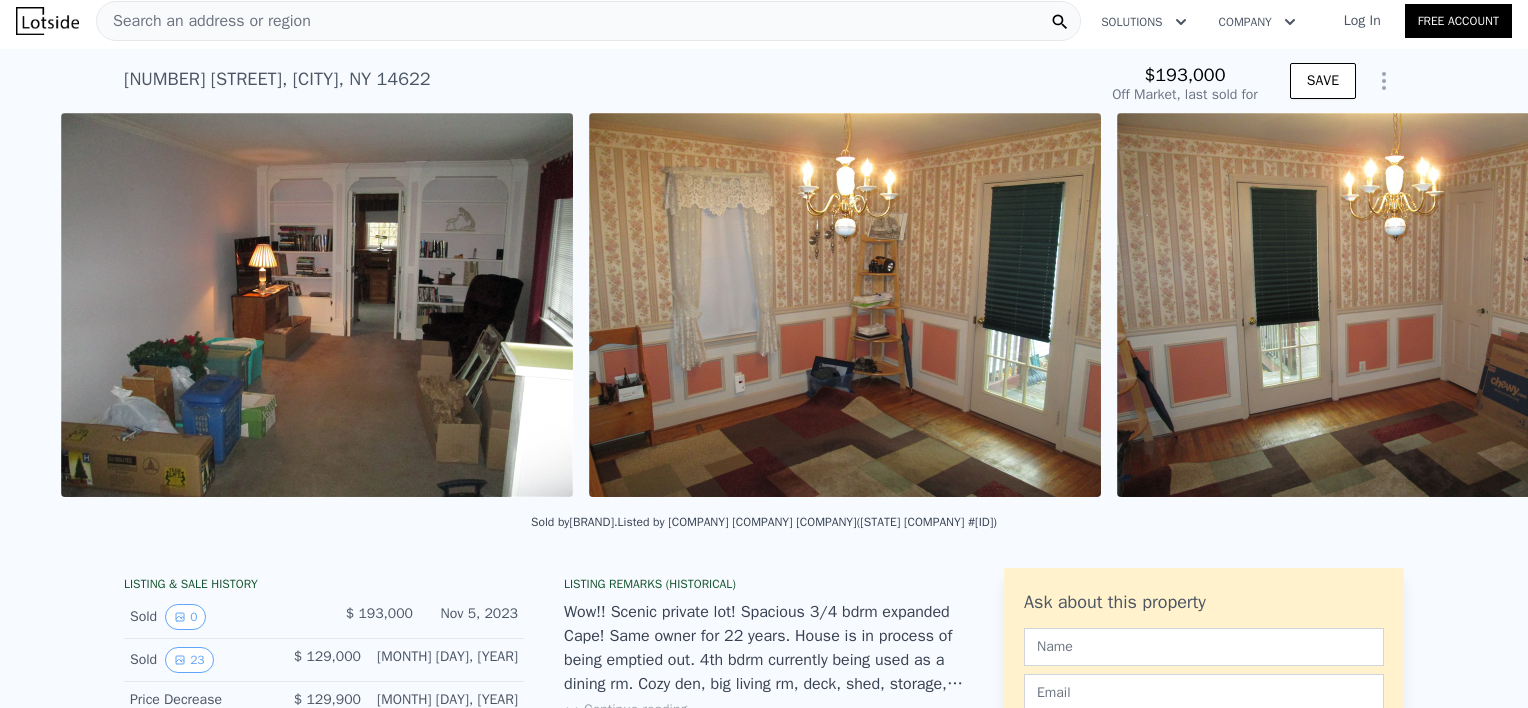 scroll, scrollTop: 0, scrollLeft: 2745, axis: horizontal 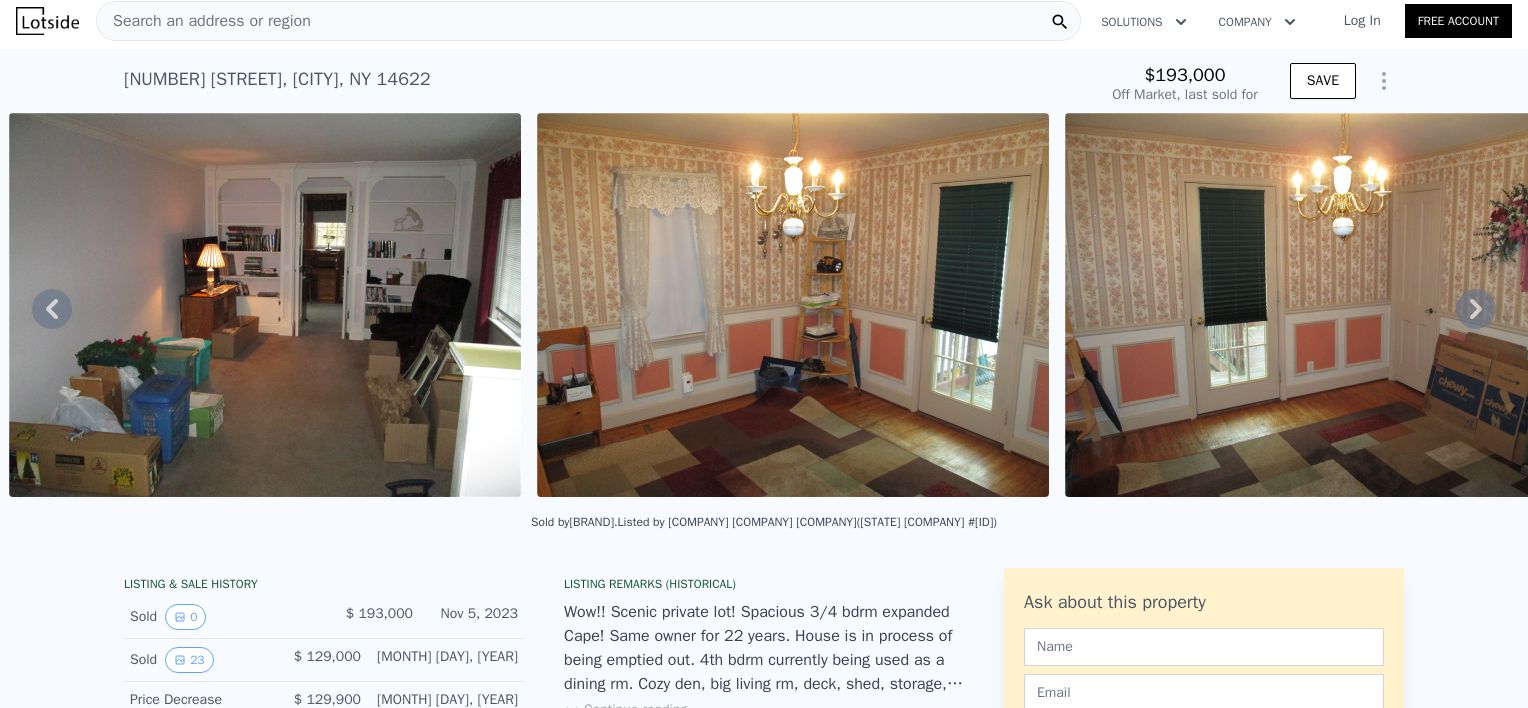 click 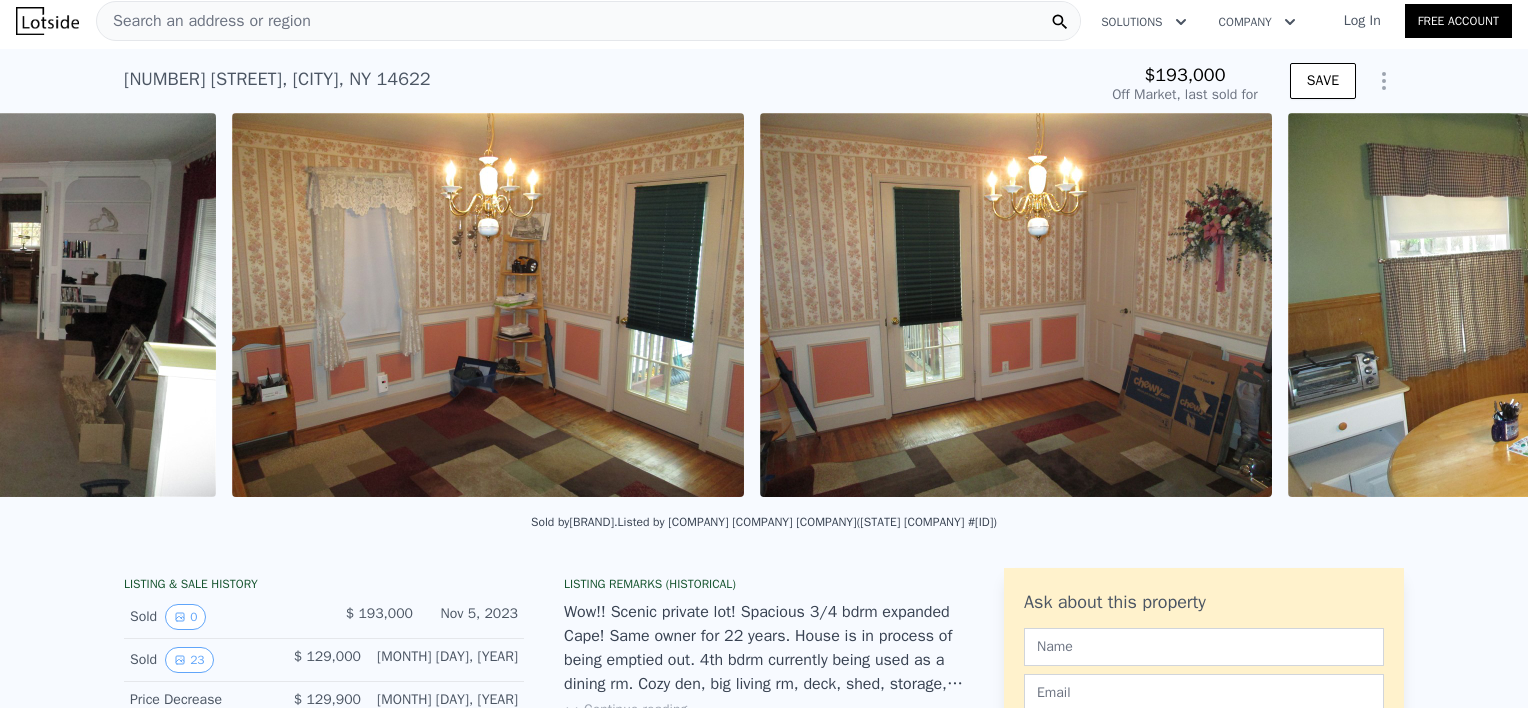 scroll, scrollTop: 0, scrollLeft: 3273, axis: horizontal 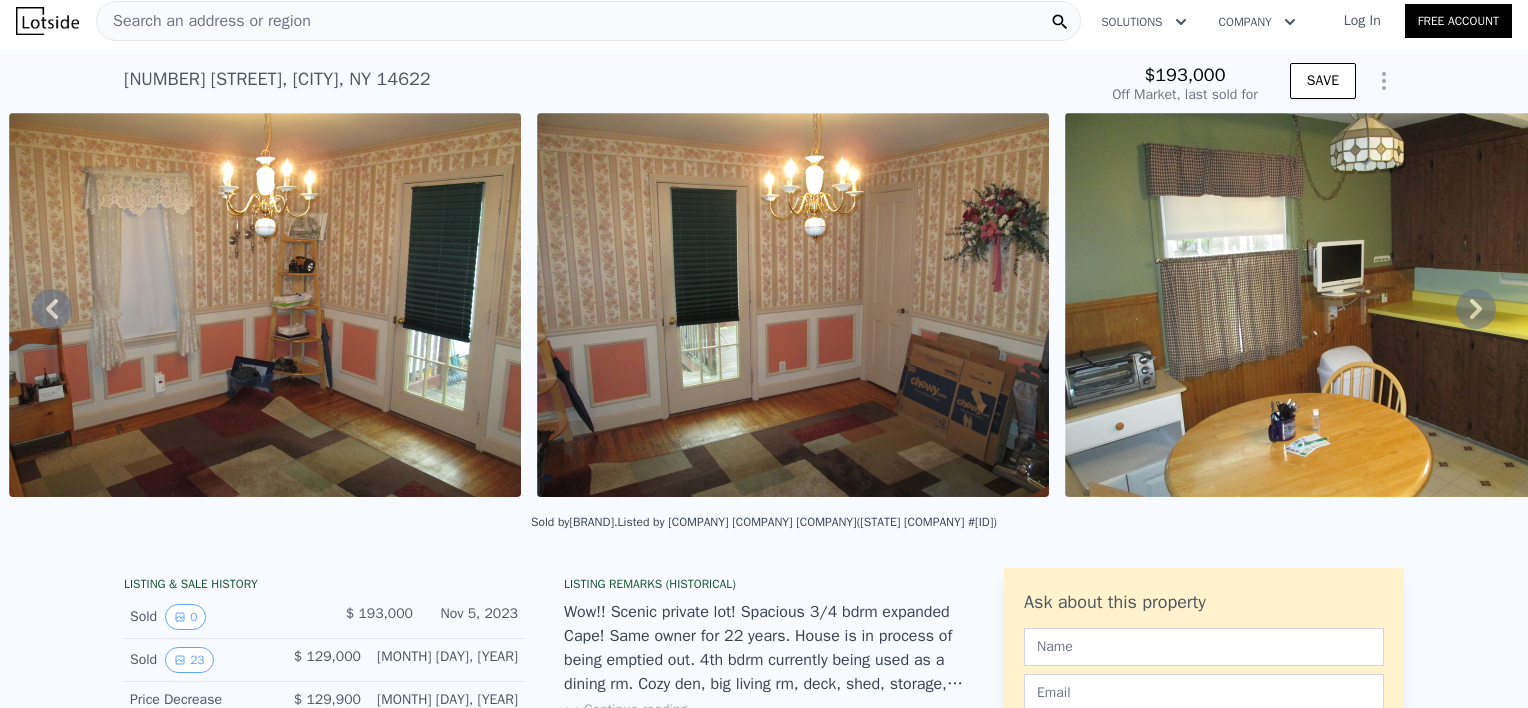 click on "•
+ −
•
+ − STREET VIEW Loading...   SATELLITE VIEW" at bounding box center [764, 308] 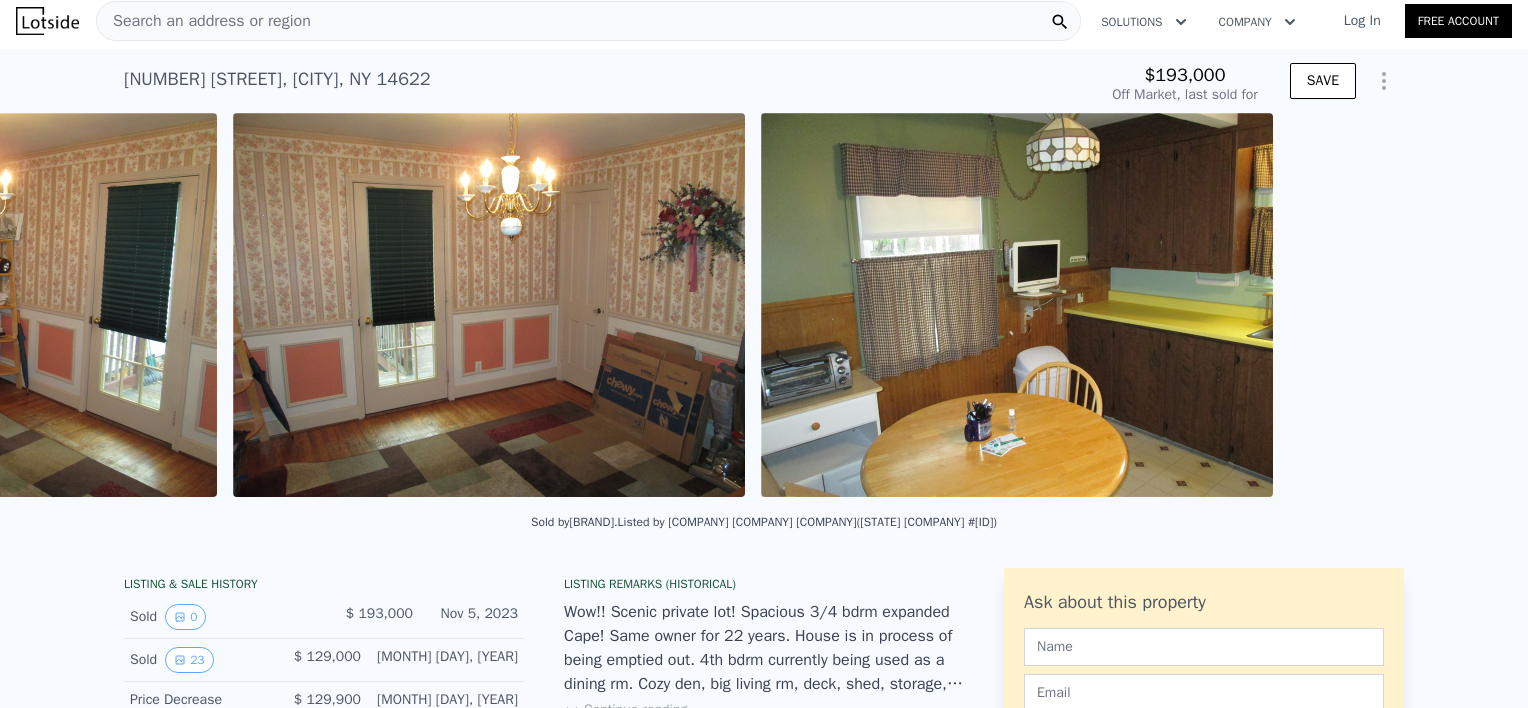 scroll, scrollTop: 0, scrollLeft: 3801, axis: horizontal 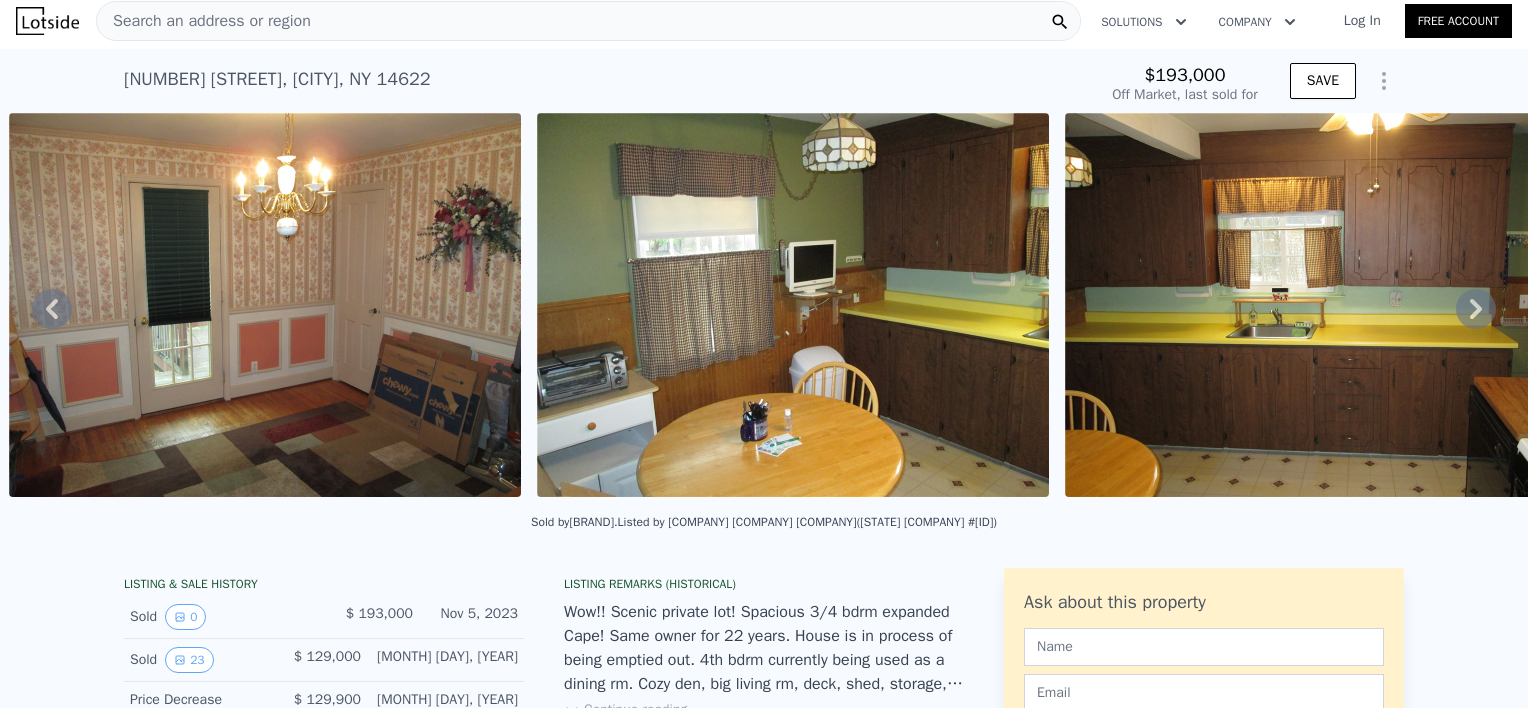 click 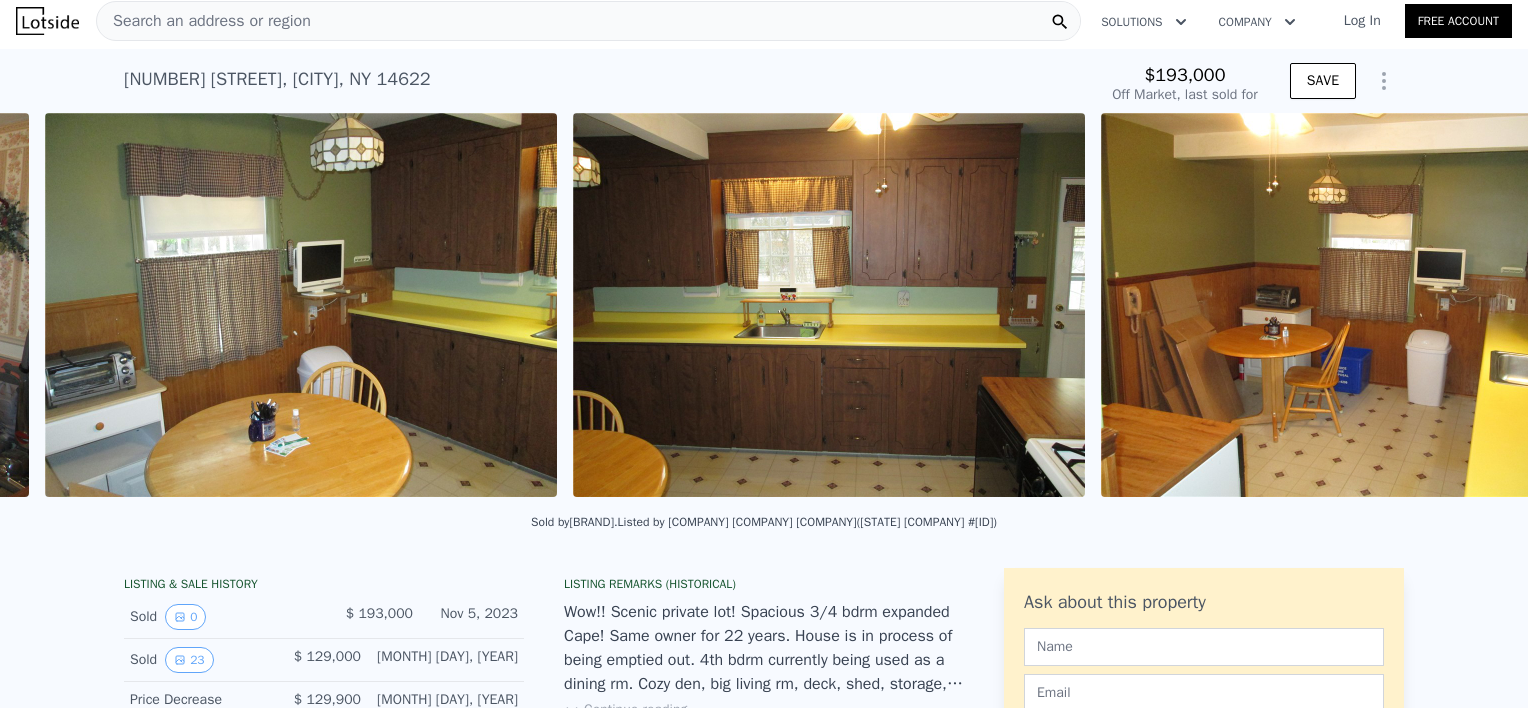 scroll, scrollTop: 0, scrollLeft: 4329, axis: horizontal 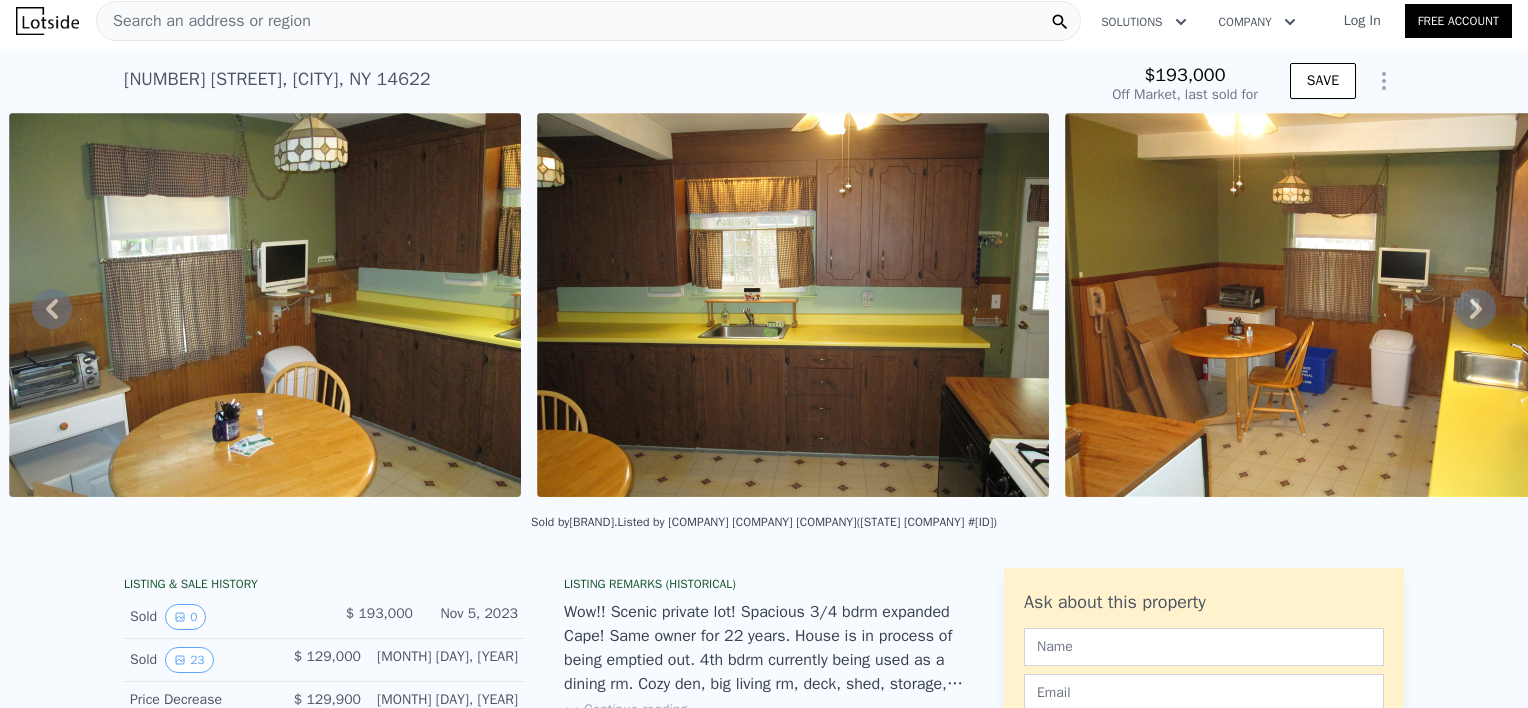 click 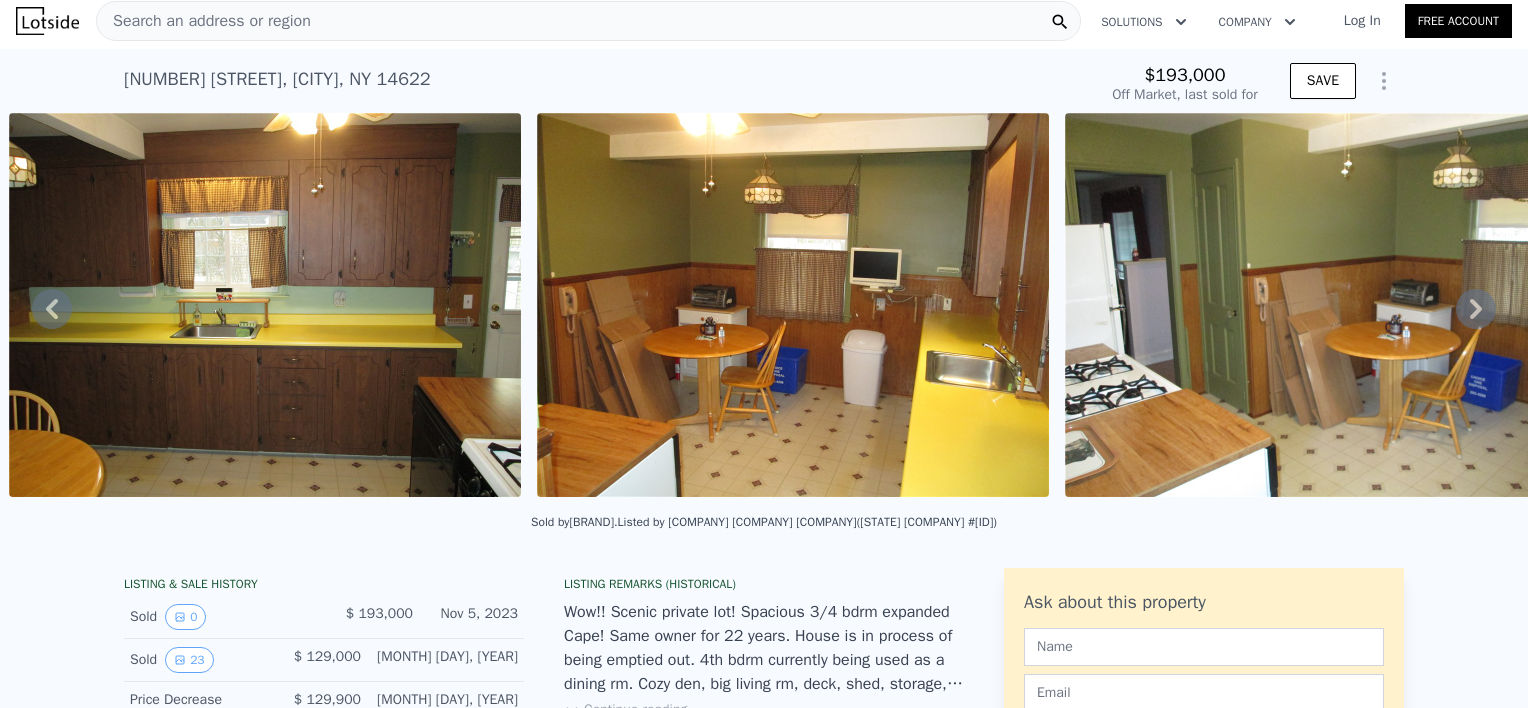 click 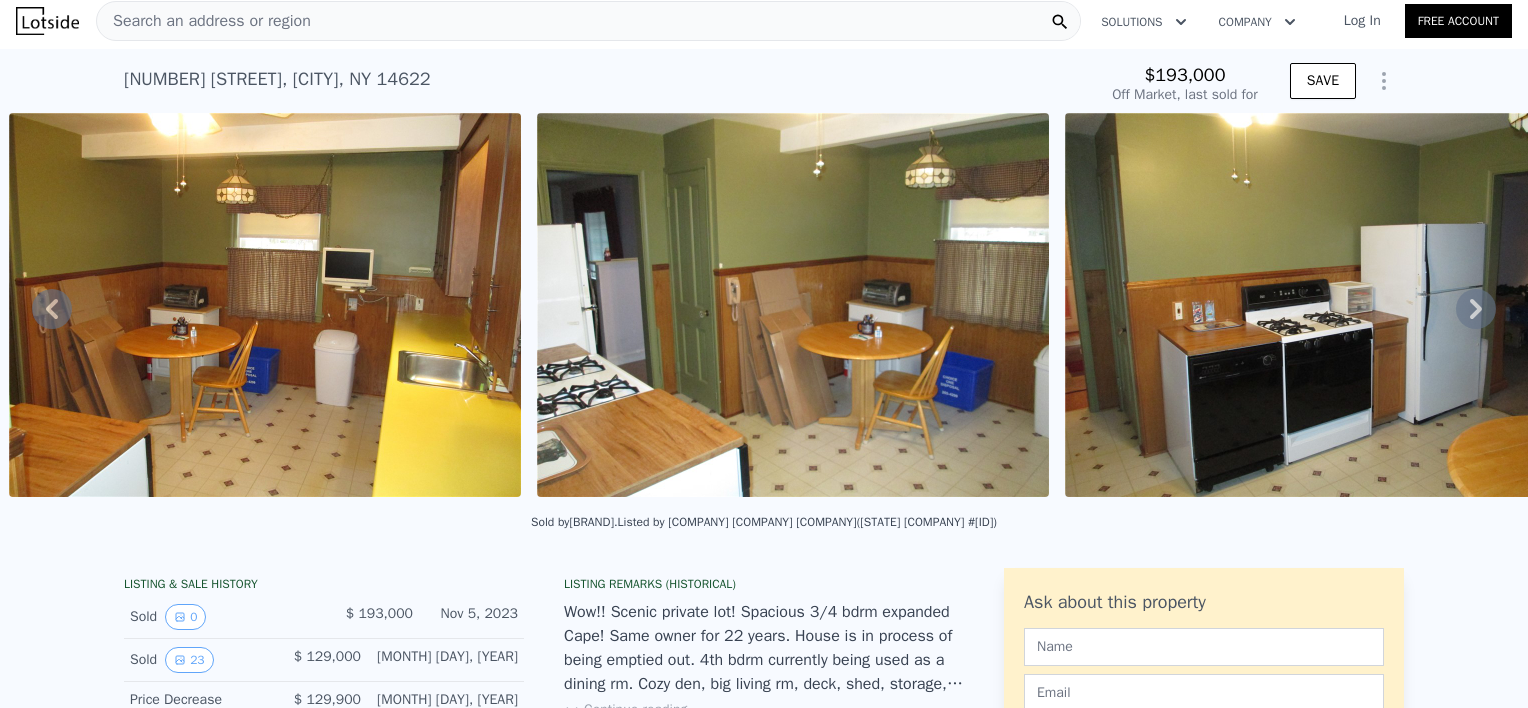 click 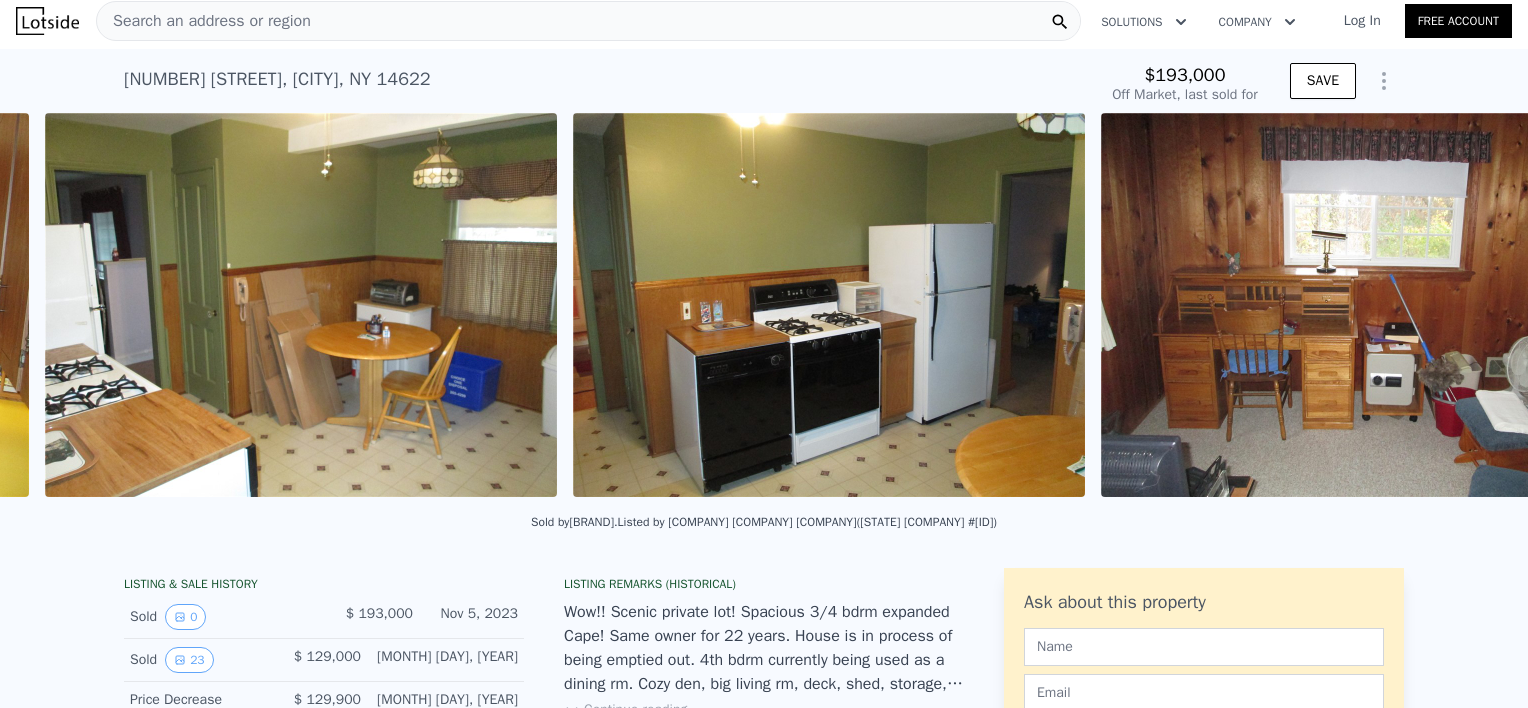 scroll, scrollTop: 0, scrollLeft: 5913, axis: horizontal 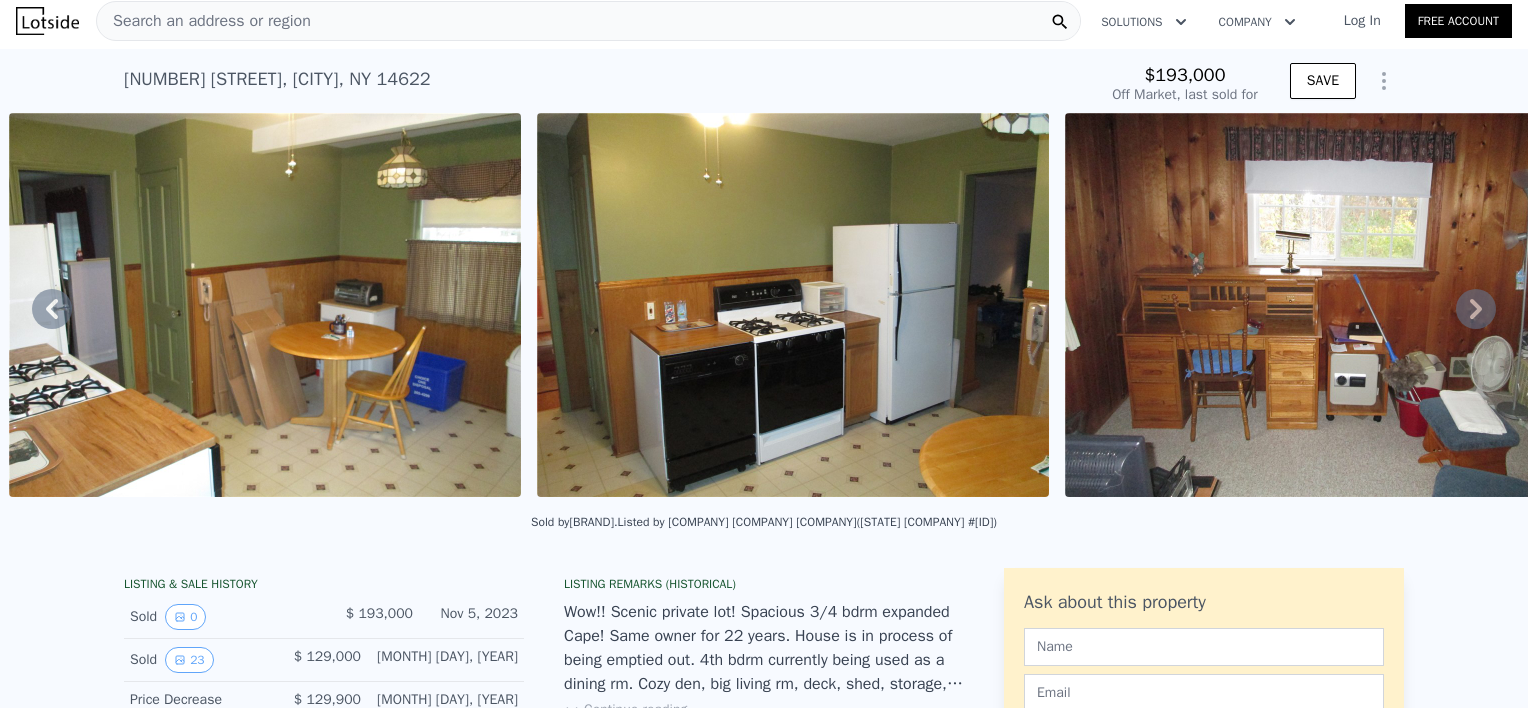 click 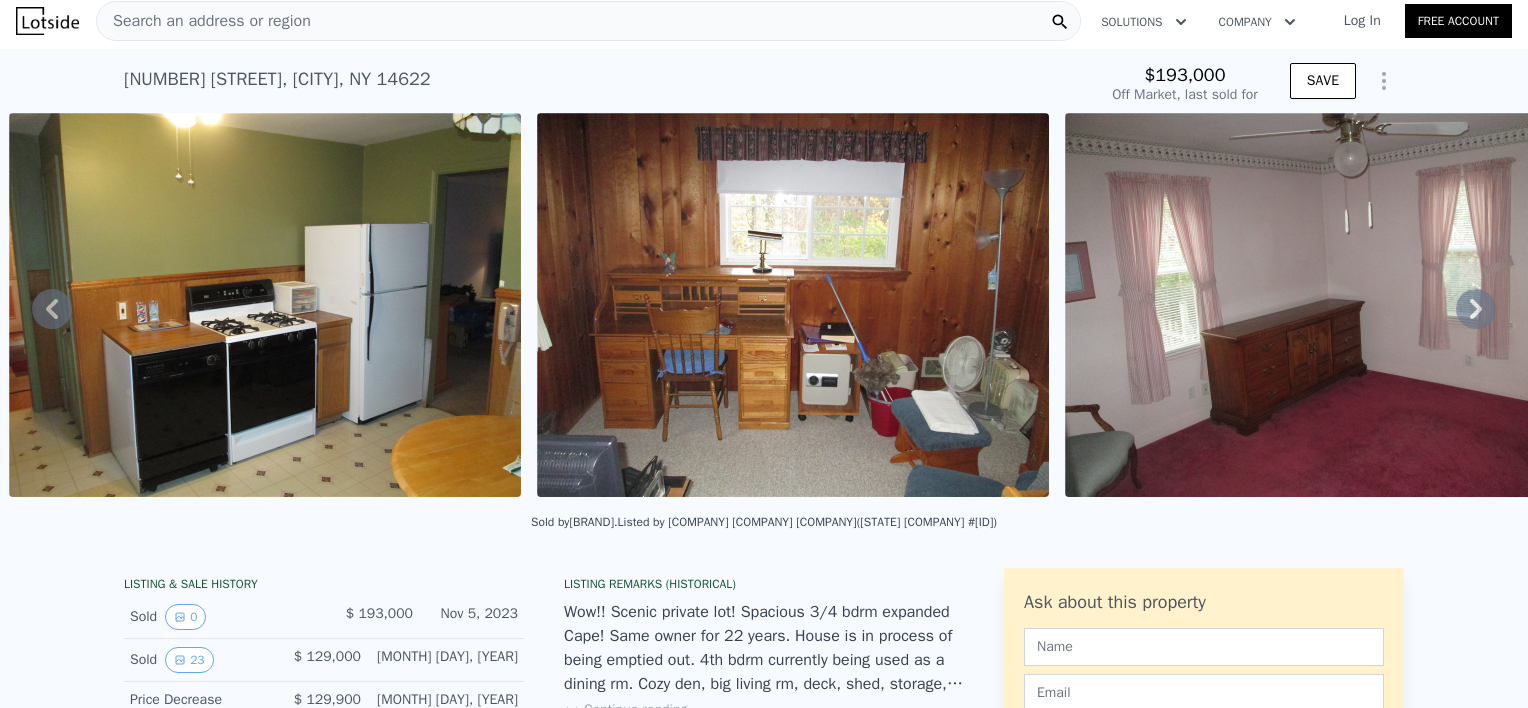 click 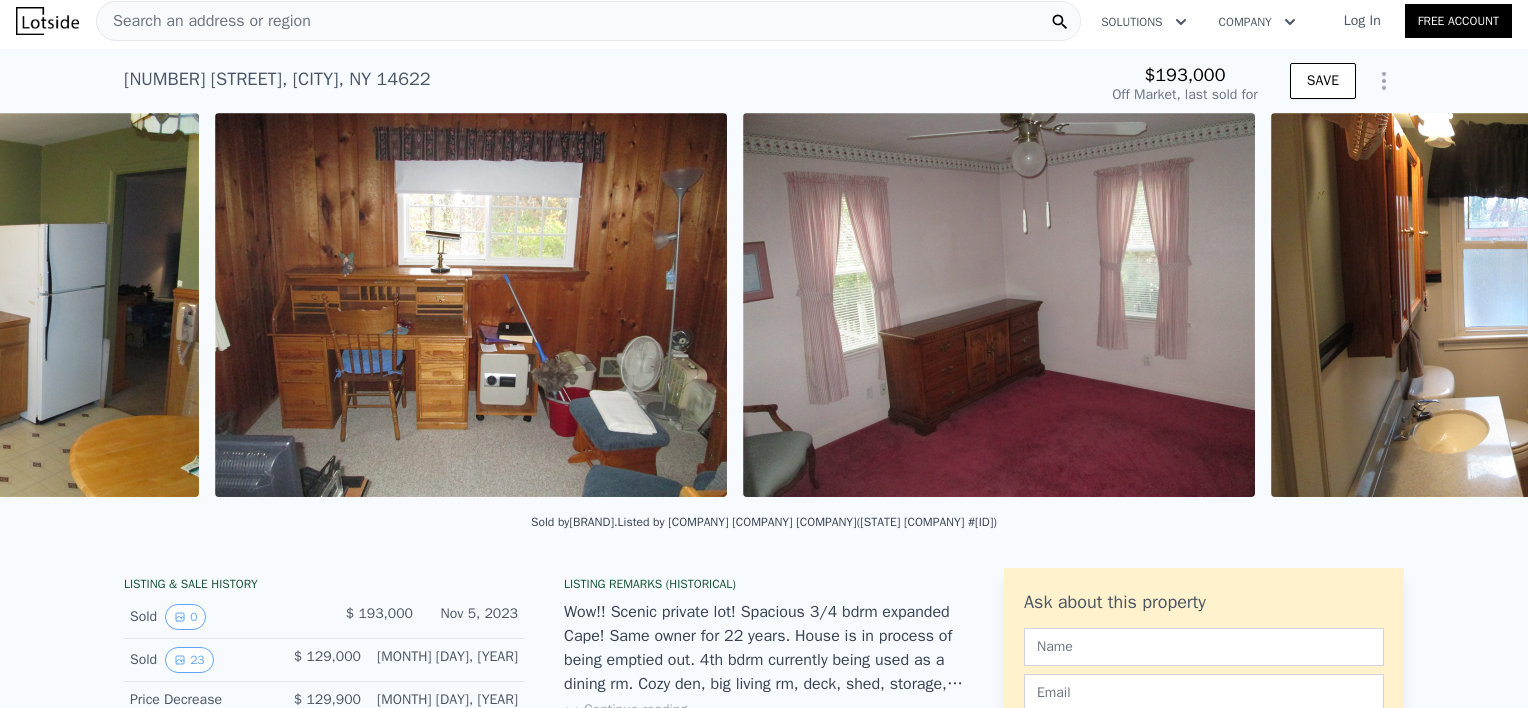 scroll, scrollTop: 0, scrollLeft: 6969, axis: horizontal 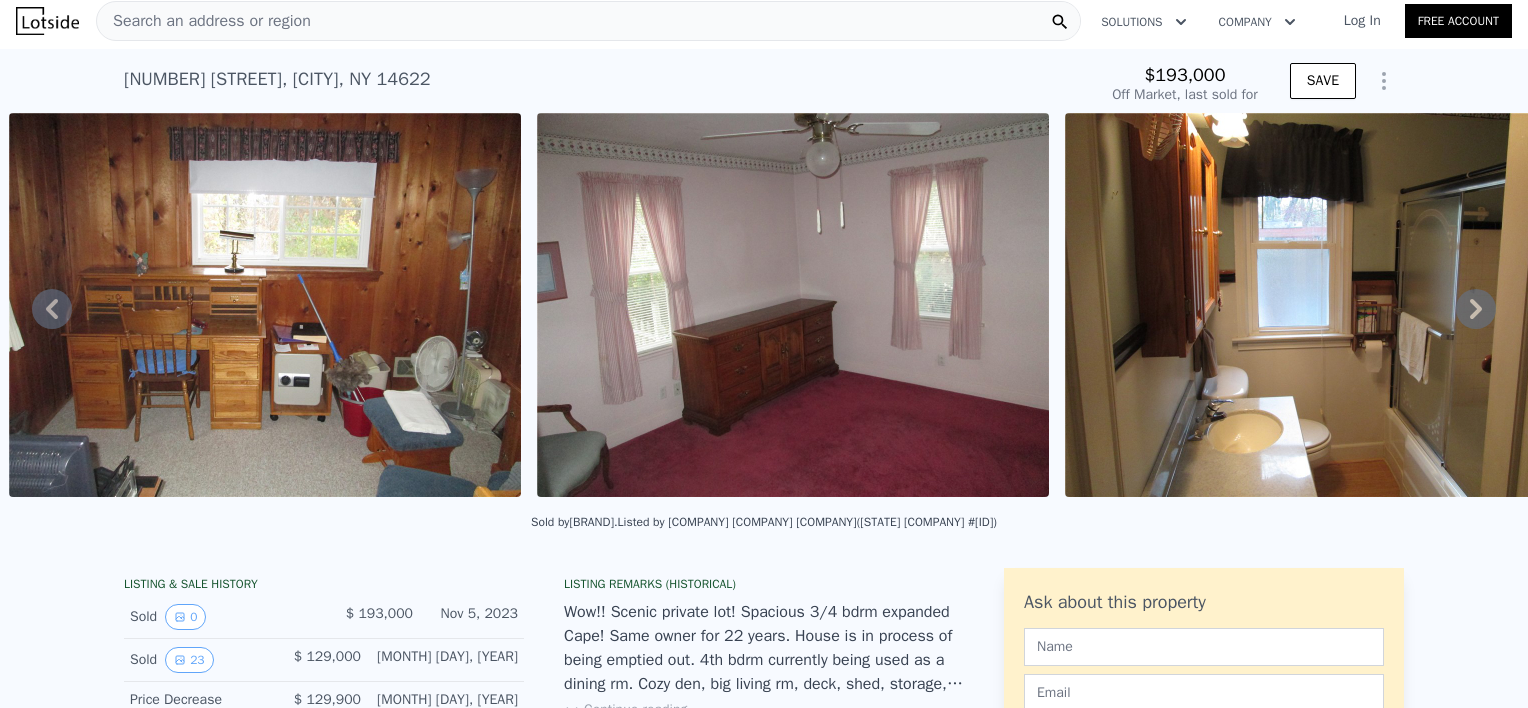 click 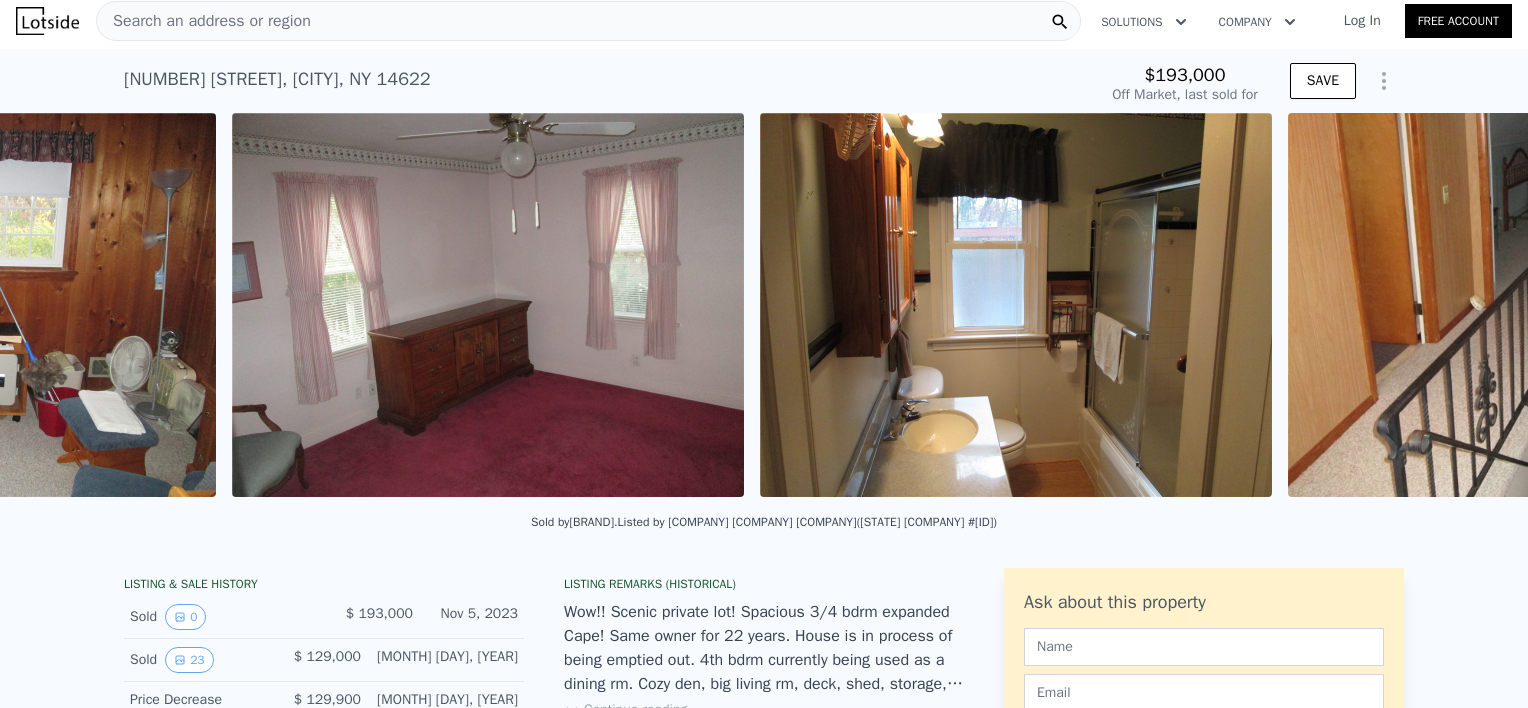 scroll, scrollTop: 0, scrollLeft: 7497, axis: horizontal 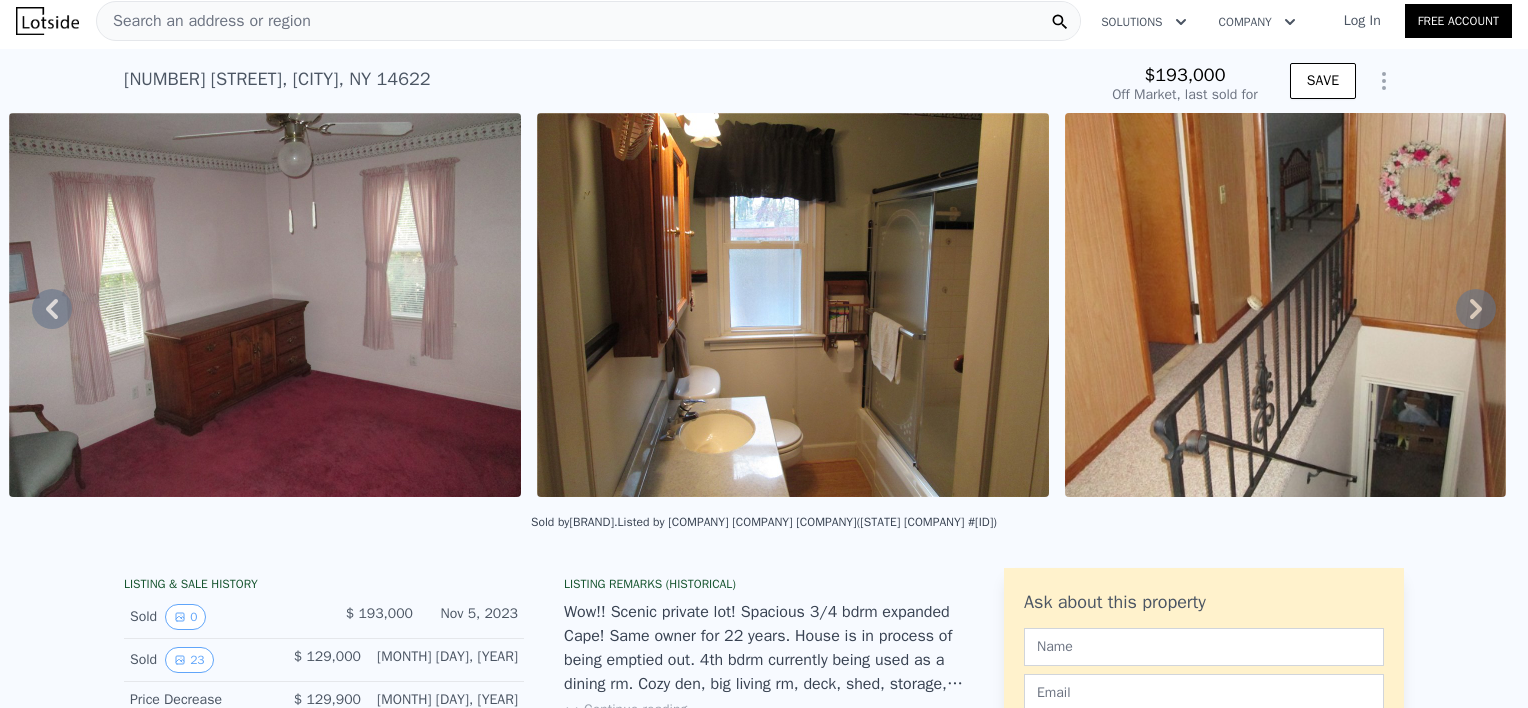 click 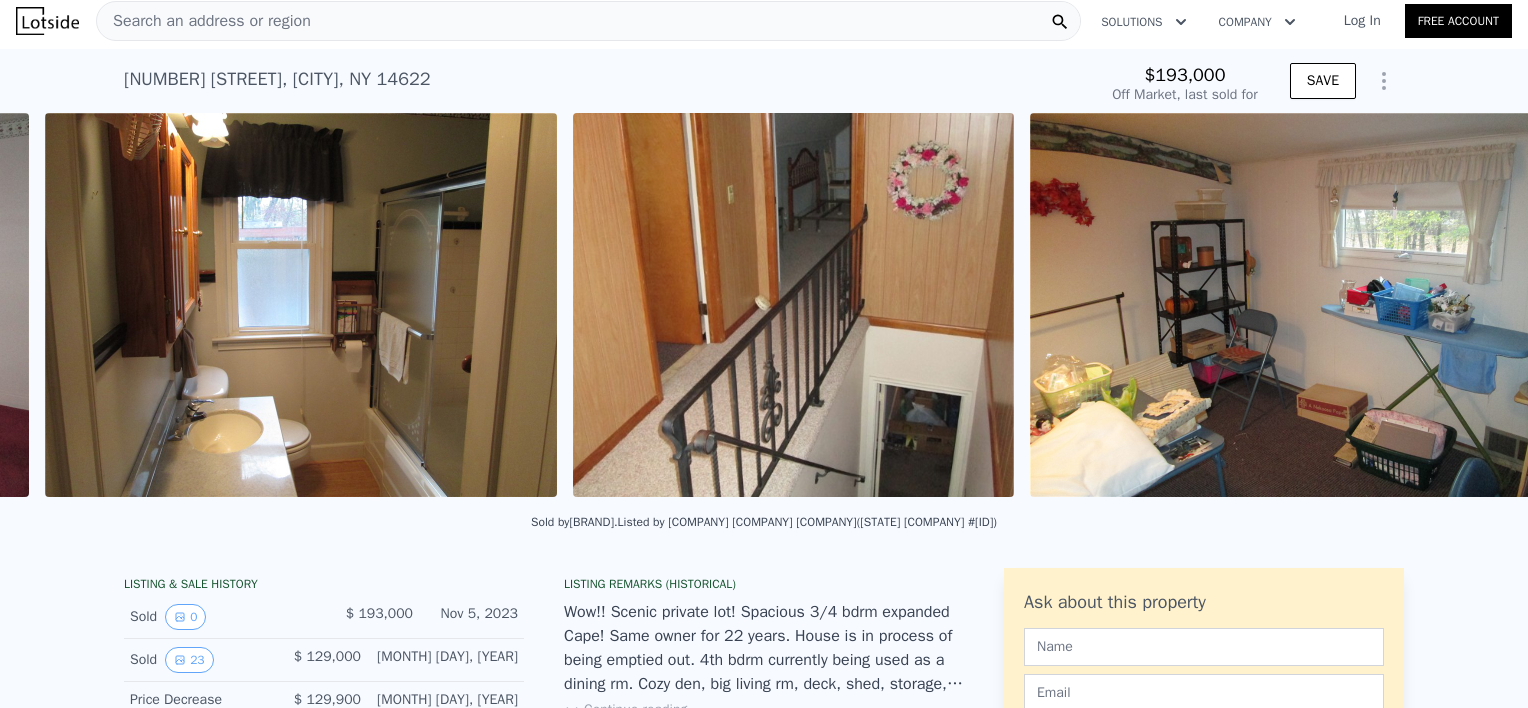 scroll, scrollTop: 0, scrollLeft: 8025, axis: horizontal 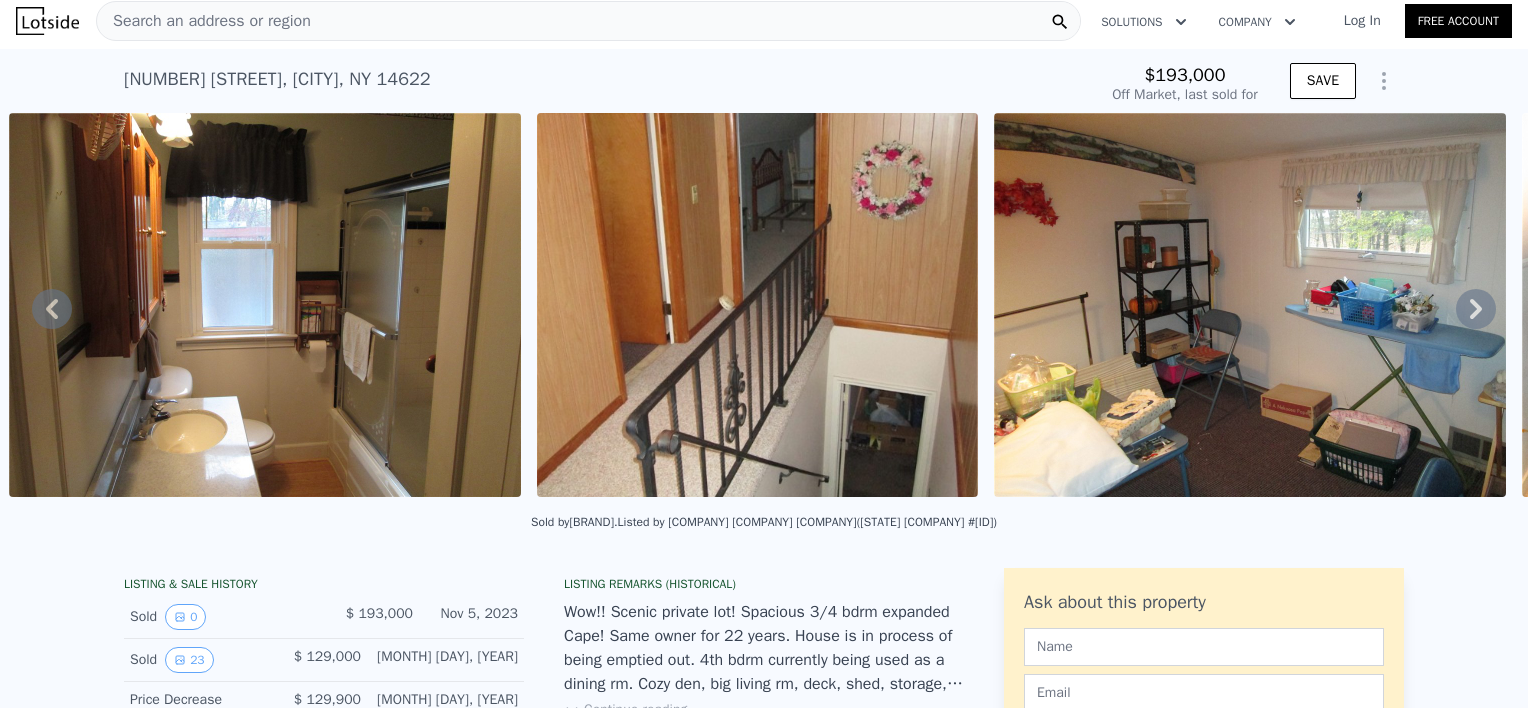 click 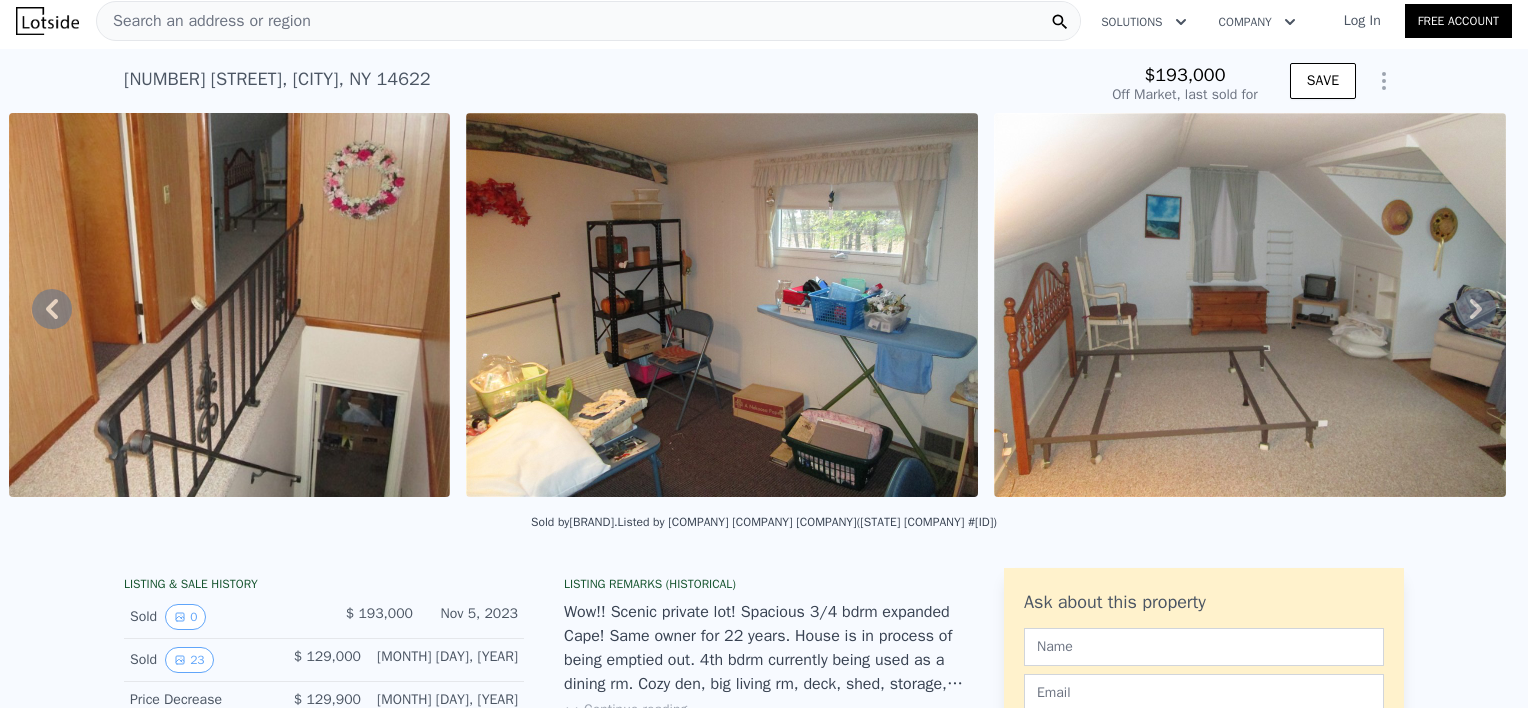 click 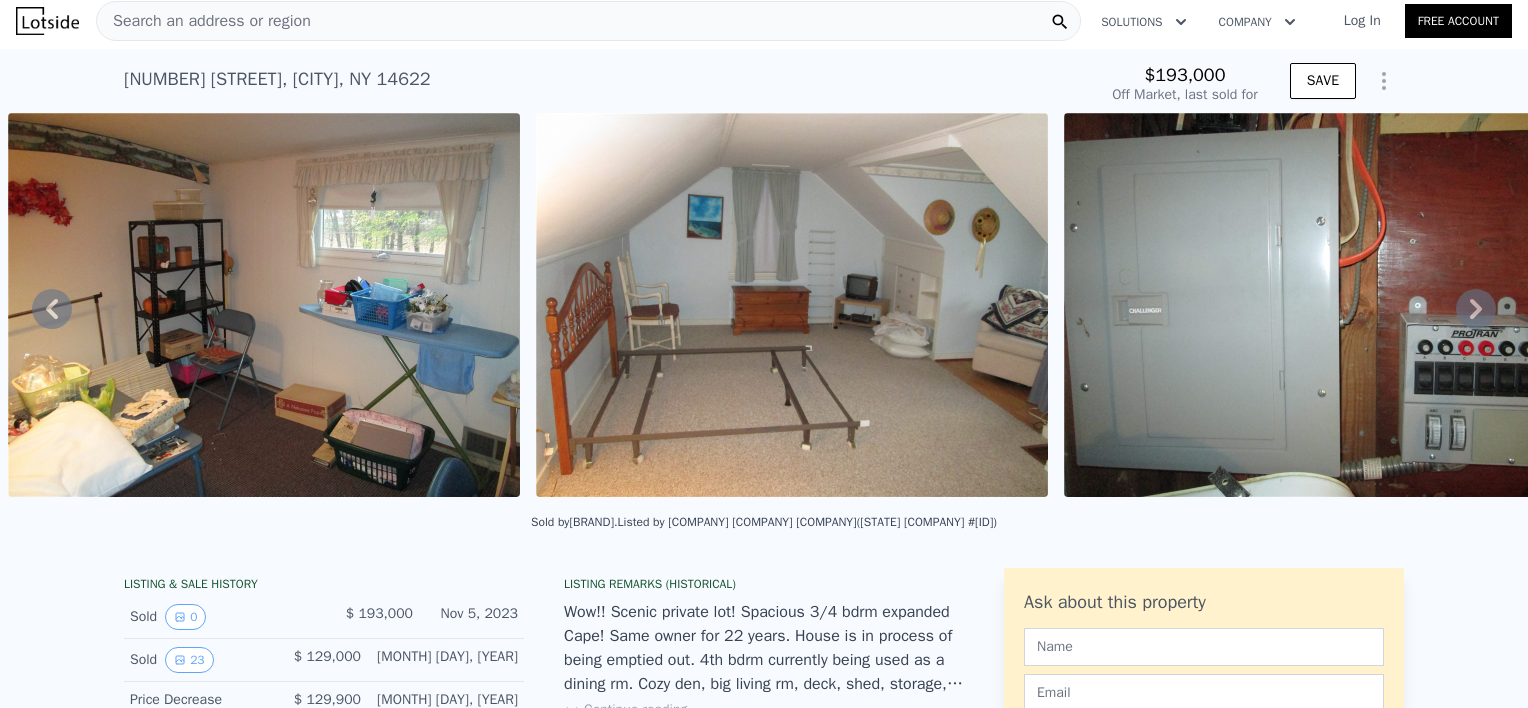 click 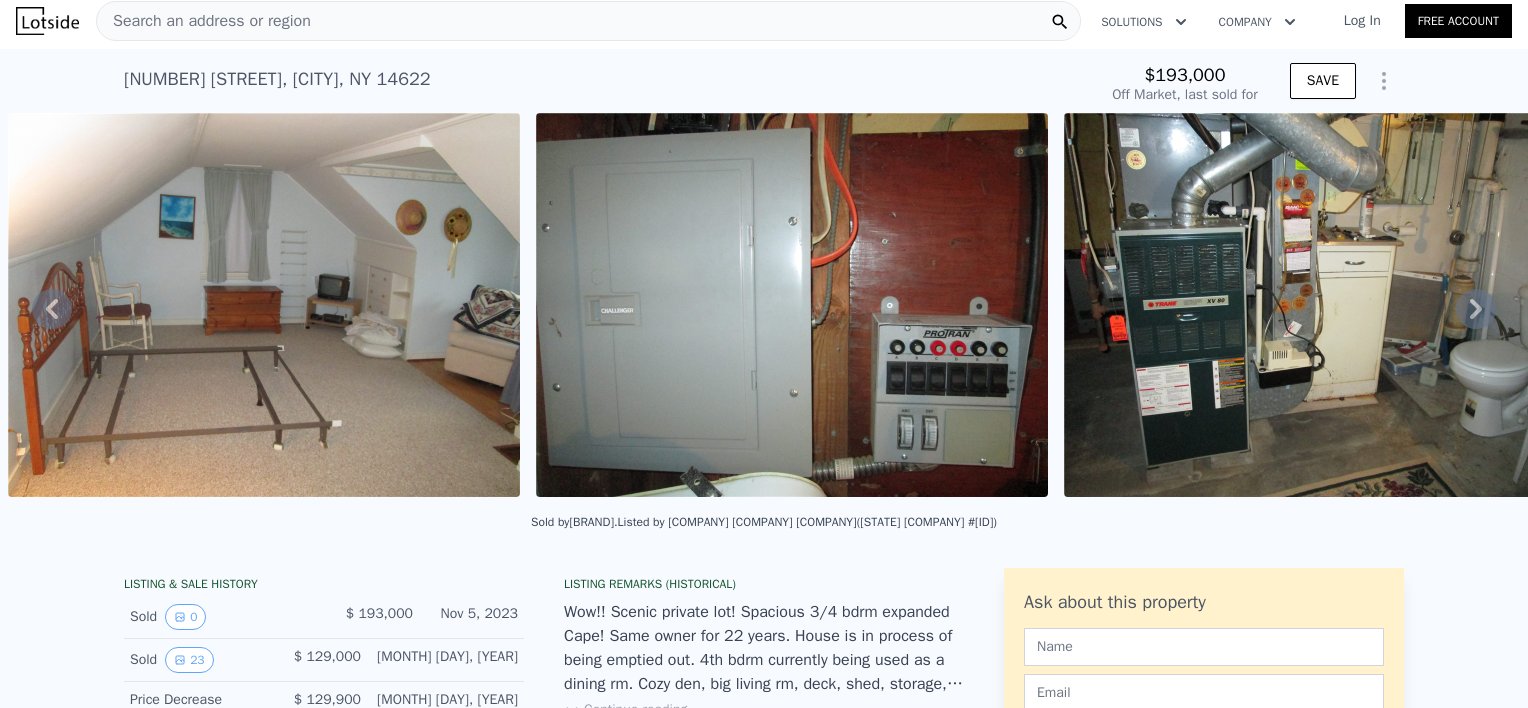 click 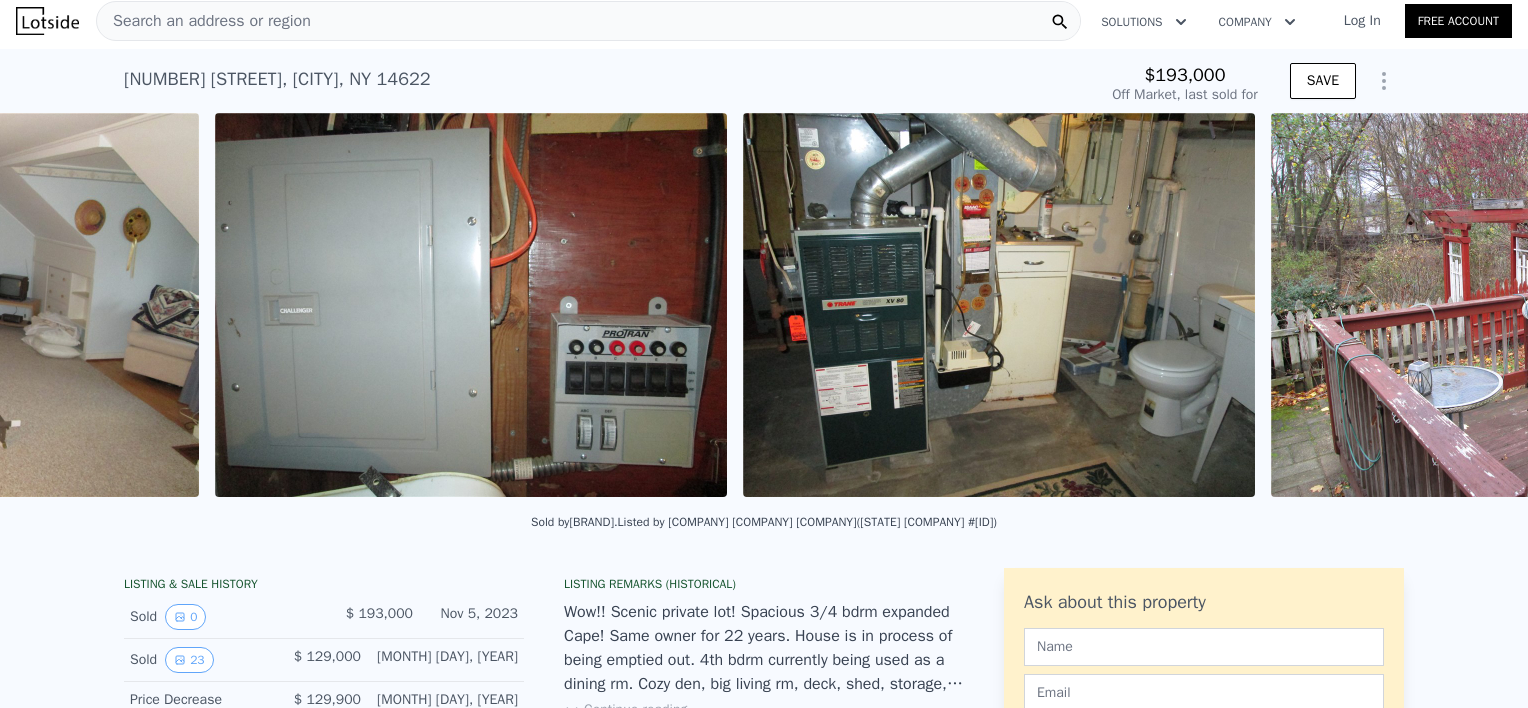 scroll, scrollTop: 0, scrollLeft: 10067, axis: horizontal 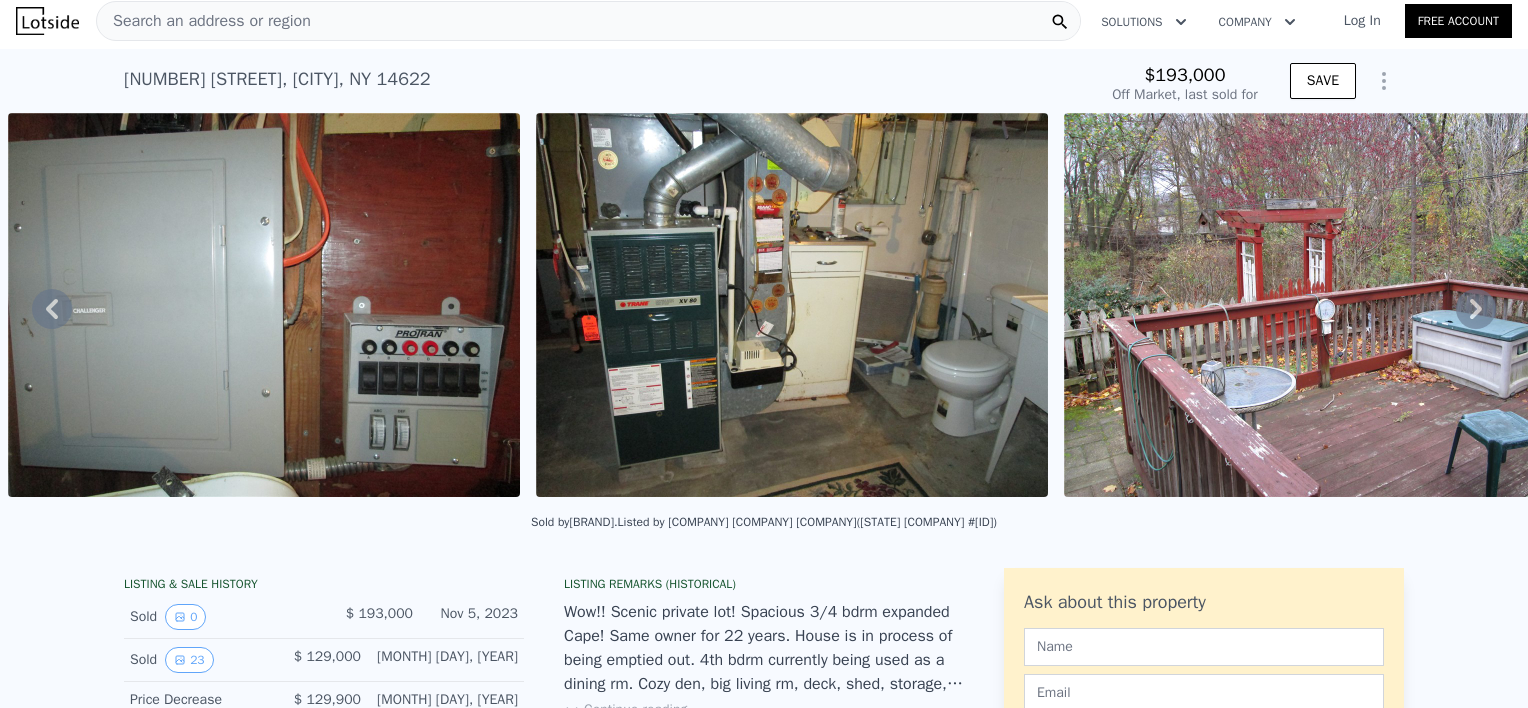 click 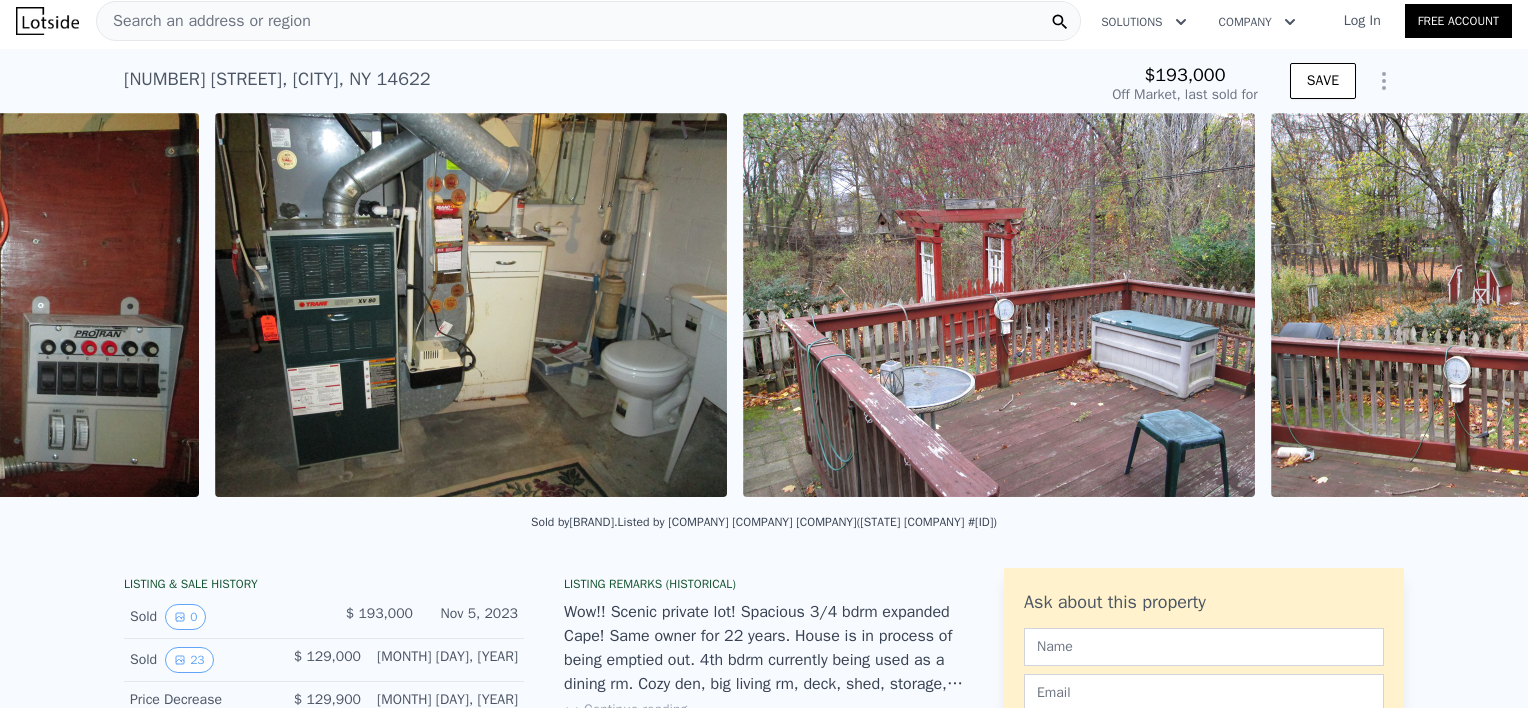 scroll, scrollTop: 0, scrollLeft: 10595, axis: horizontal 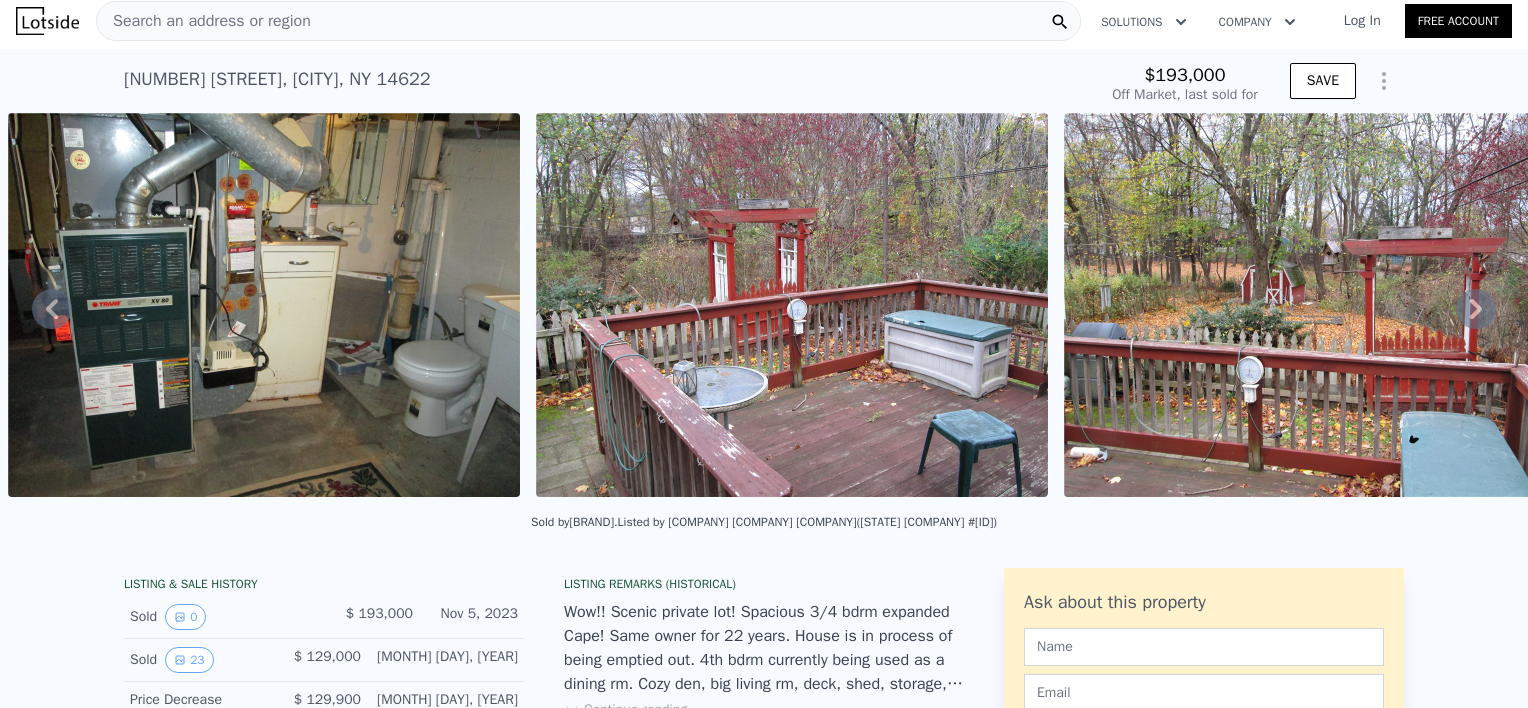 click 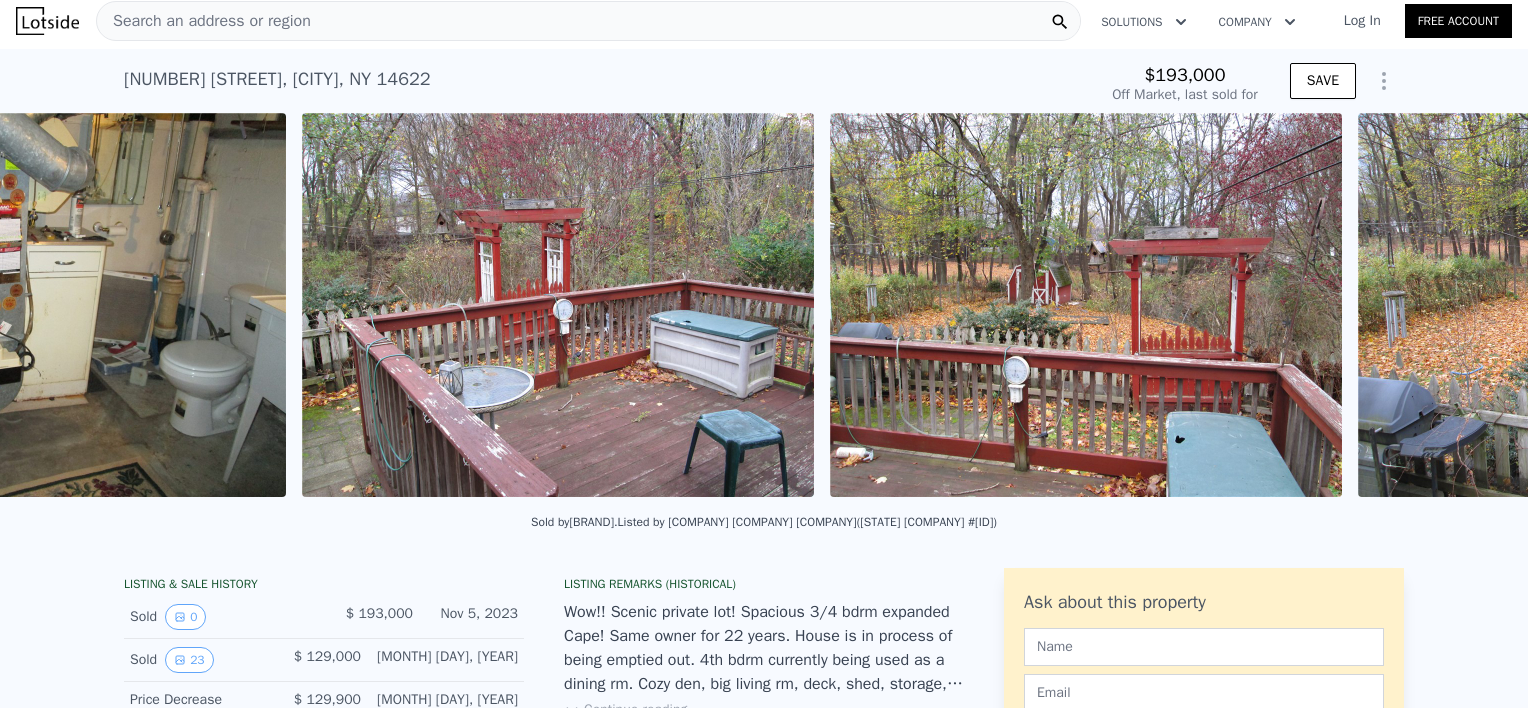 scroll, scrollTop: 0, scrollLeft: 11123, axis: horizontal 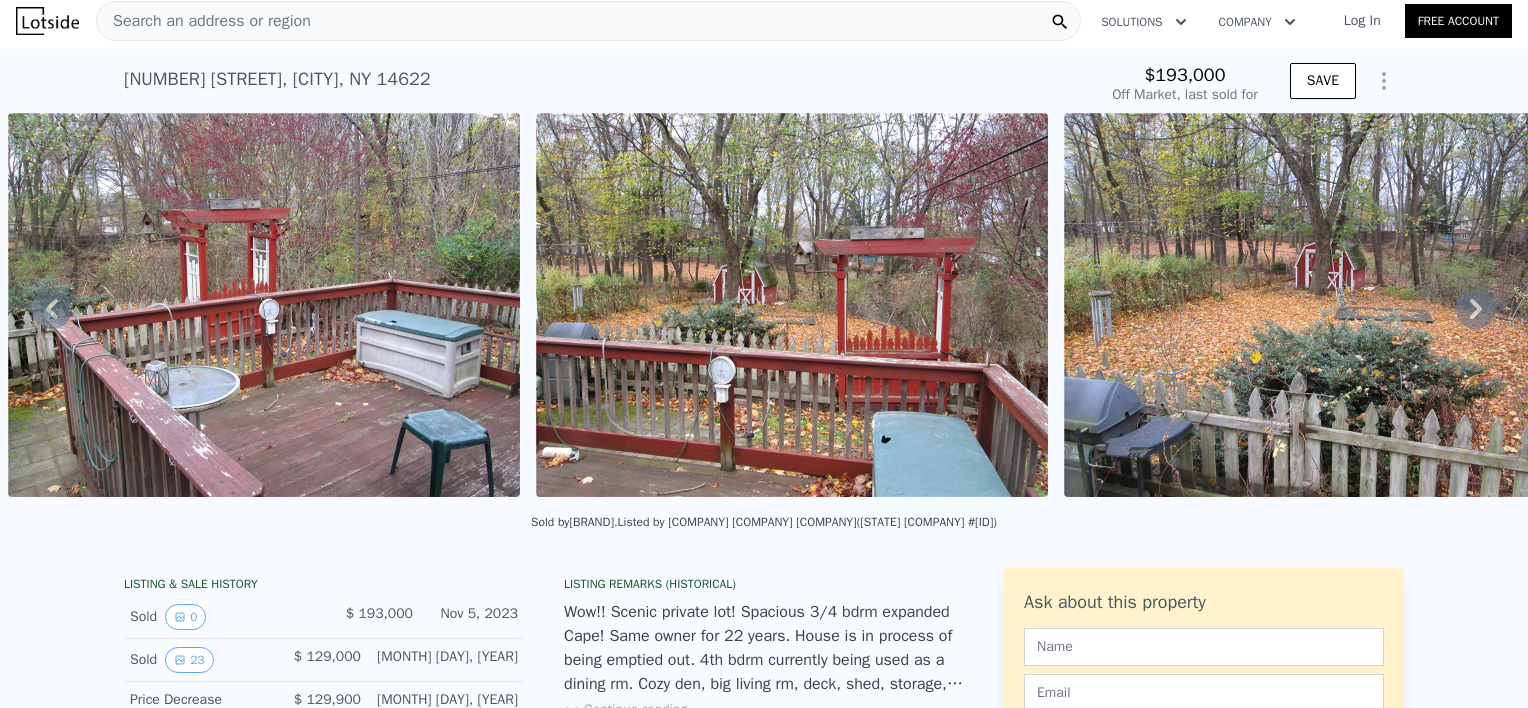 click 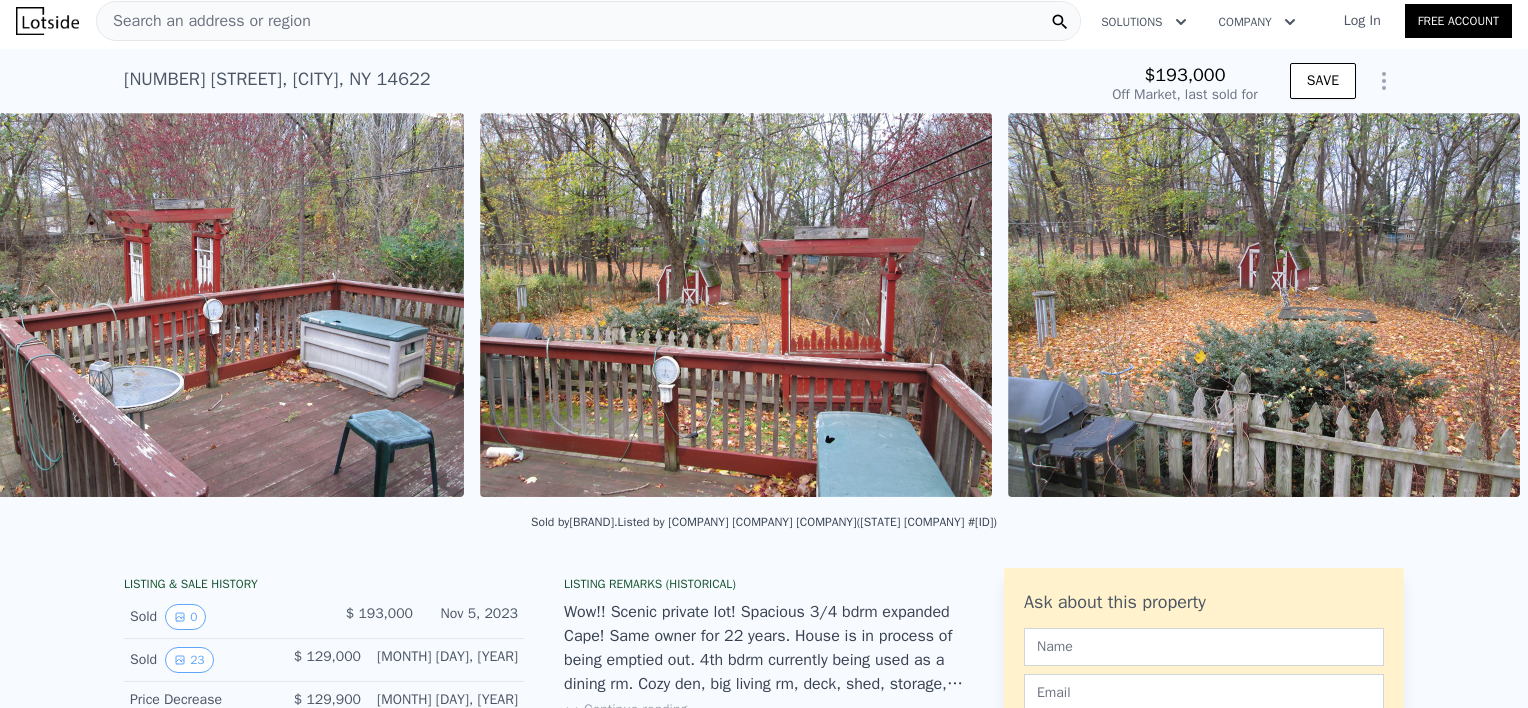 scroll, scrollTop: 0, scrollLeft: 11194, axis: horizontal 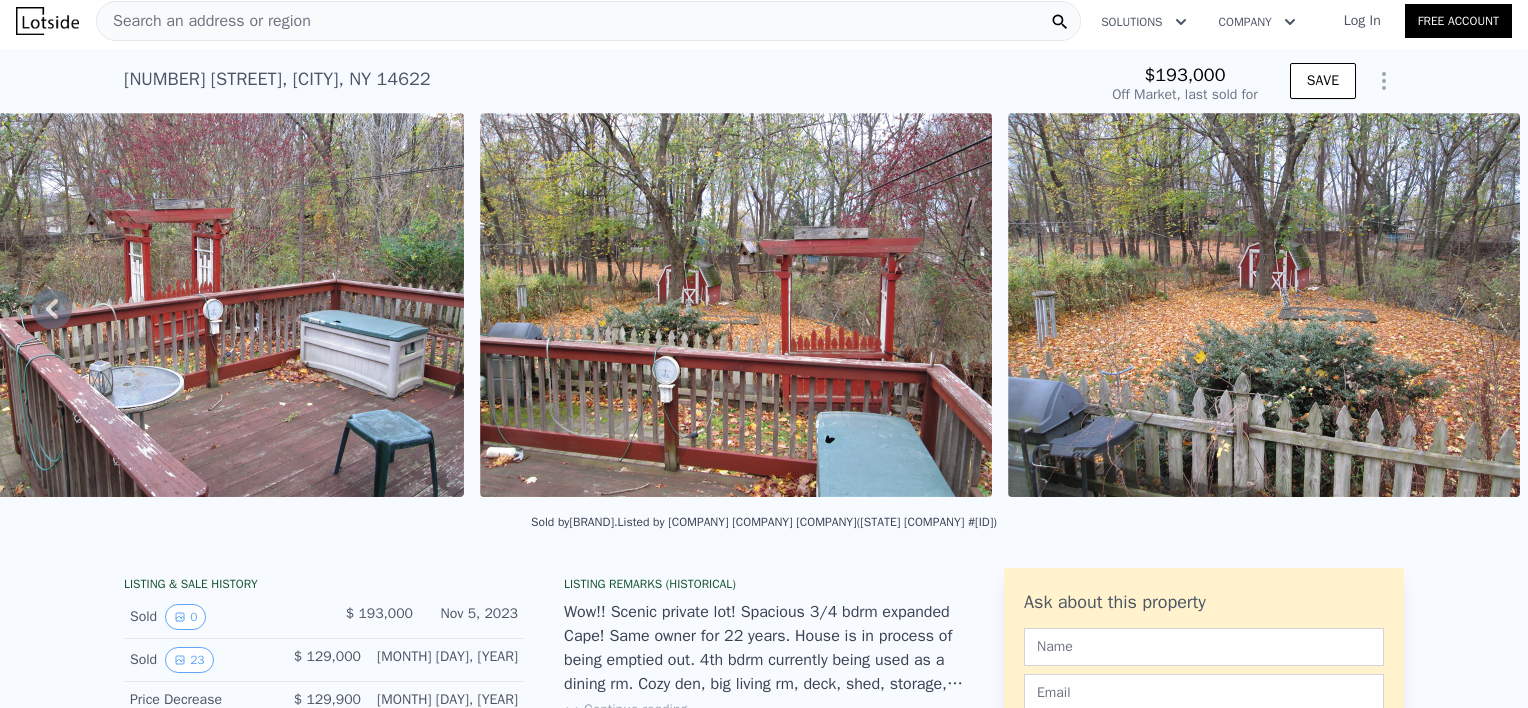 click on "Search an address or region" at bounding box center (204, 21) 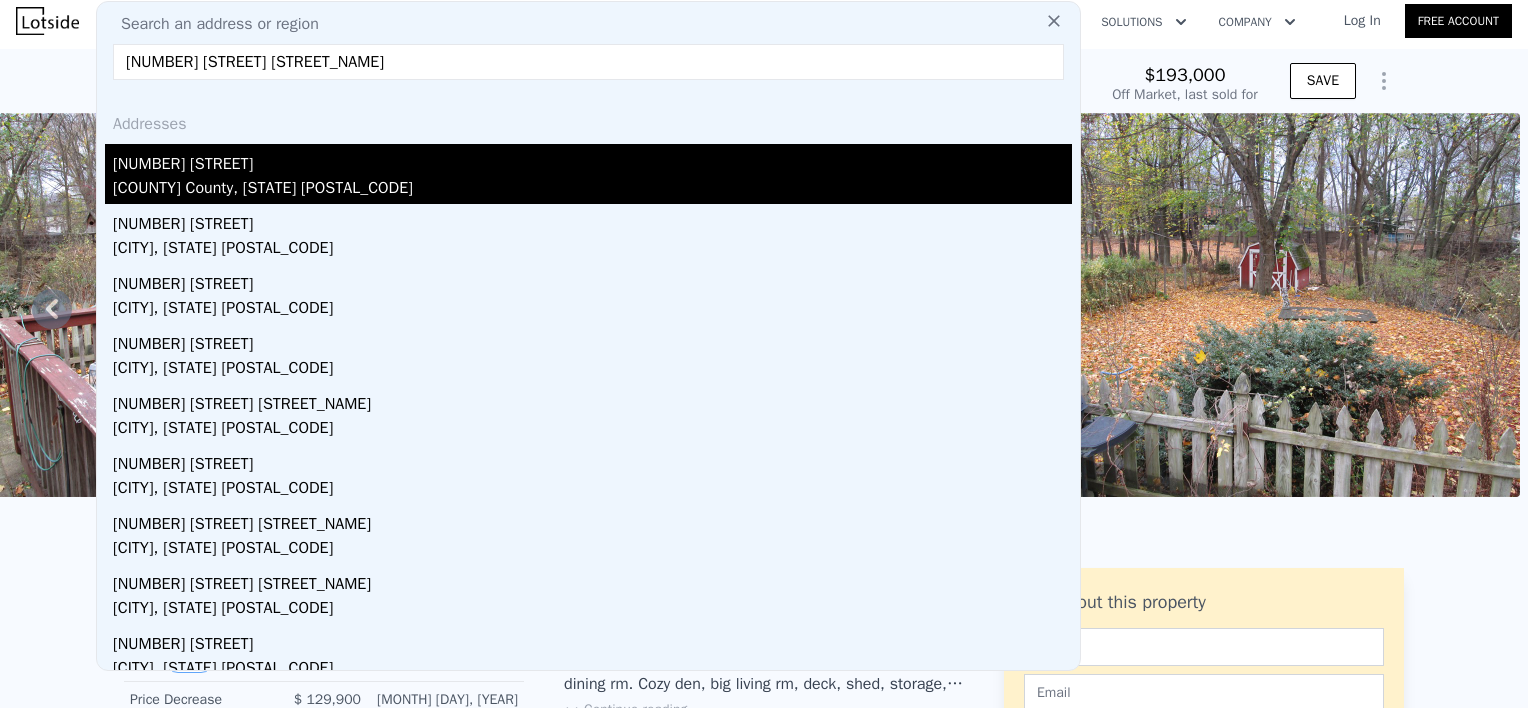 type on "[NUMBER] [STREET] [STREET_NAME]" 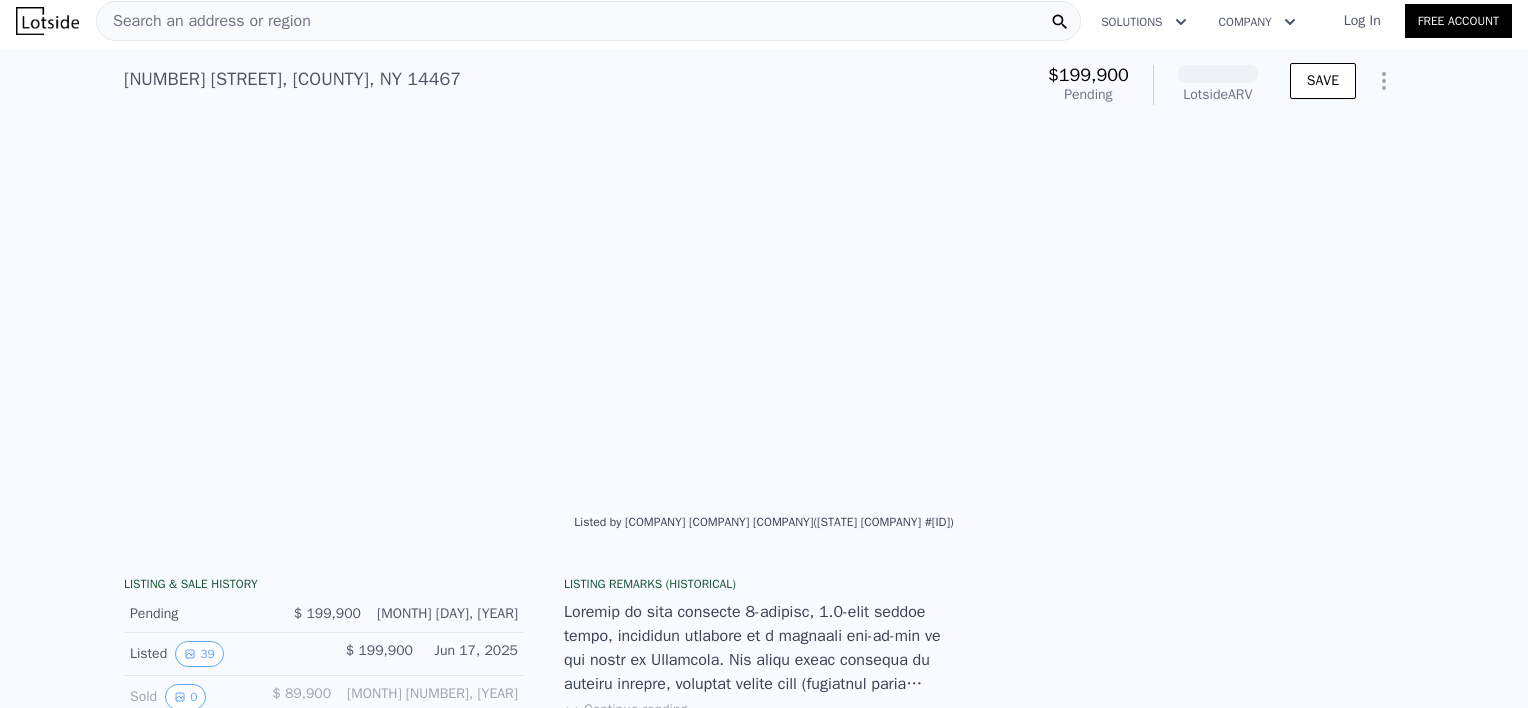 scroll, scrollTop: 0, scrollLeft: 10982, axis: horizontal 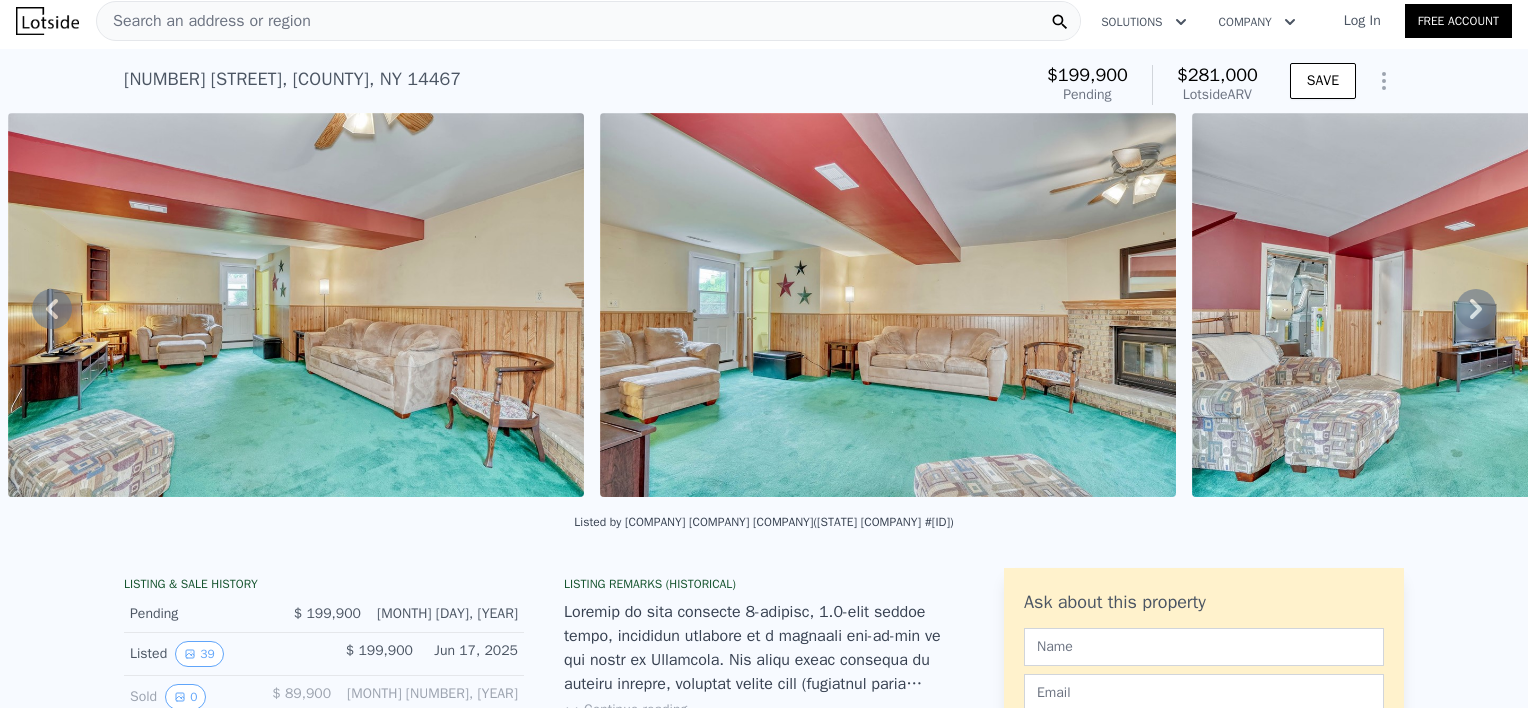 click 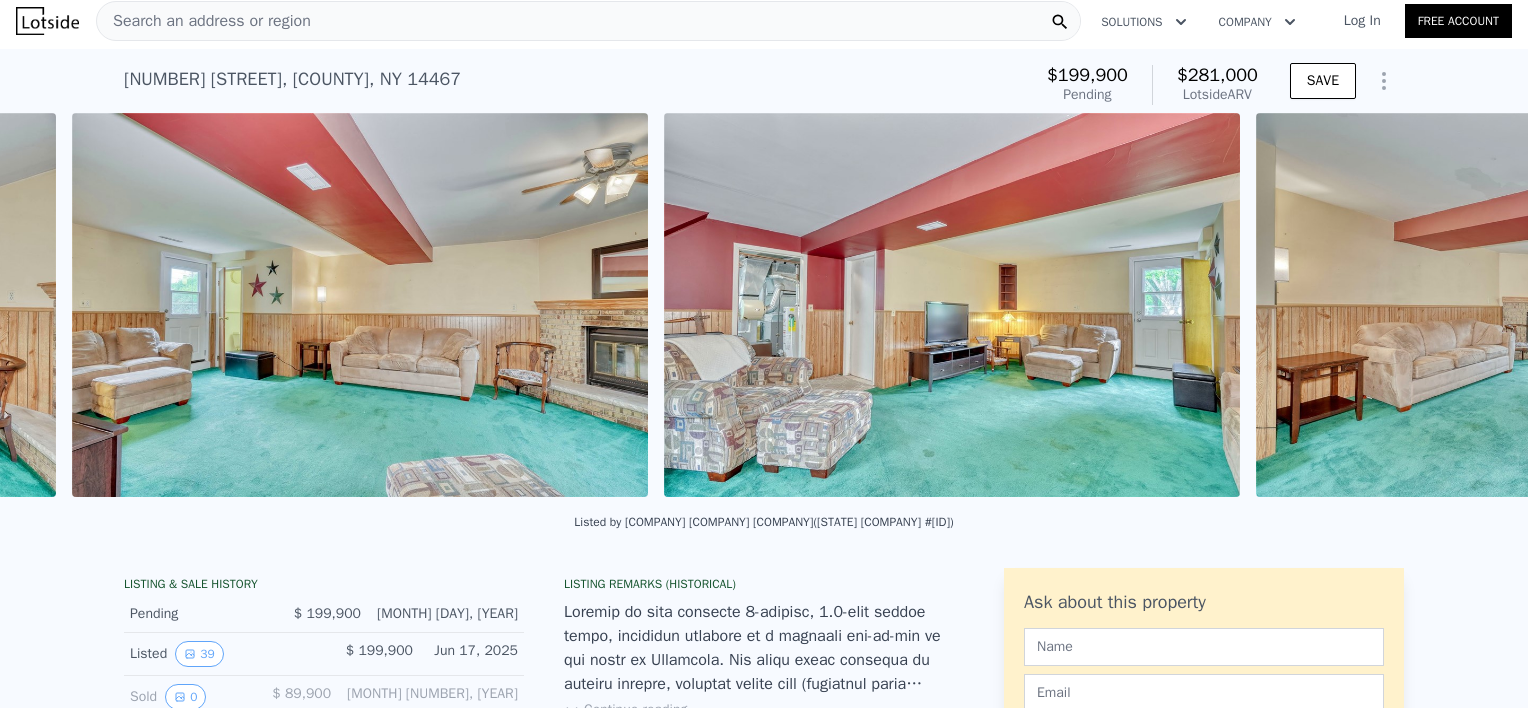 scroll, scrollTop: 0, scrollLeft: 11574, axis: horizontal 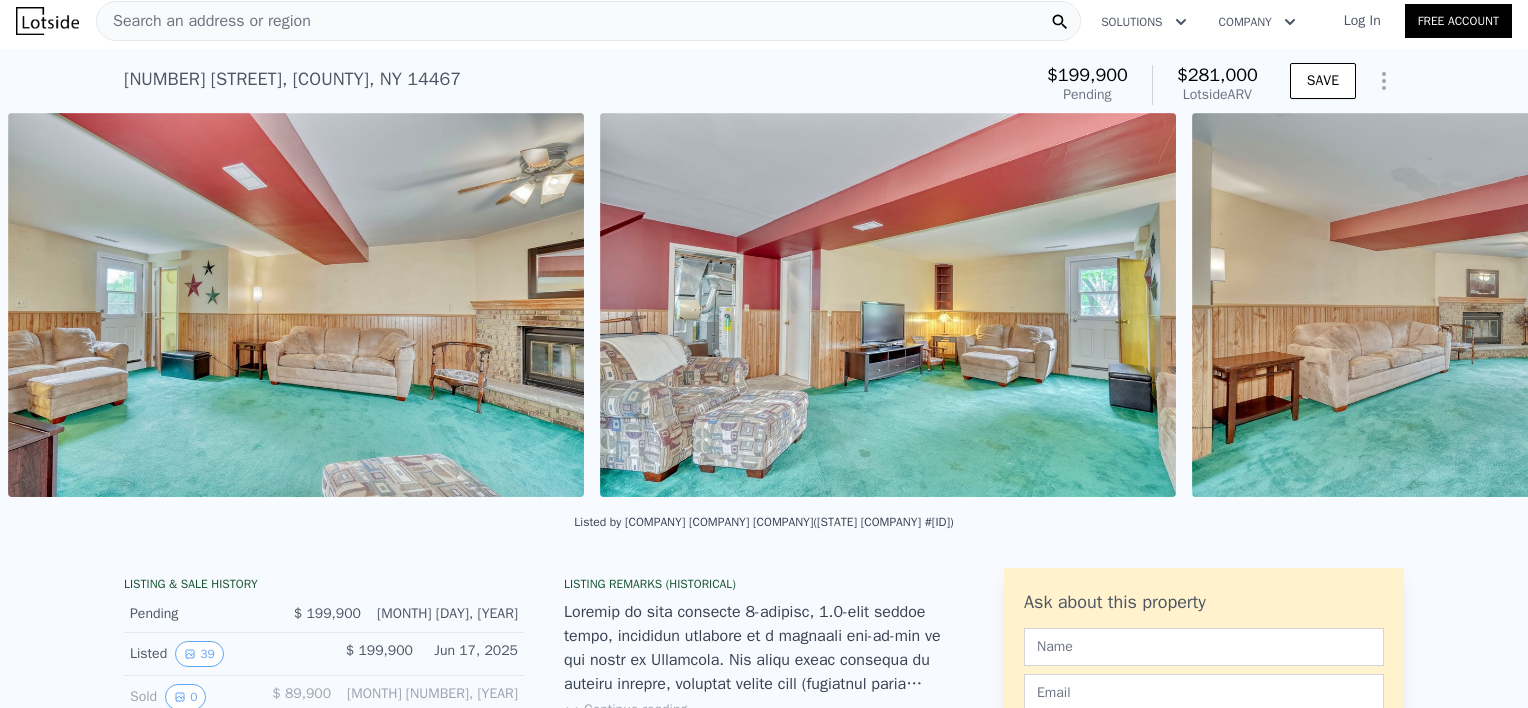 click at bounding box center [1480, 305] 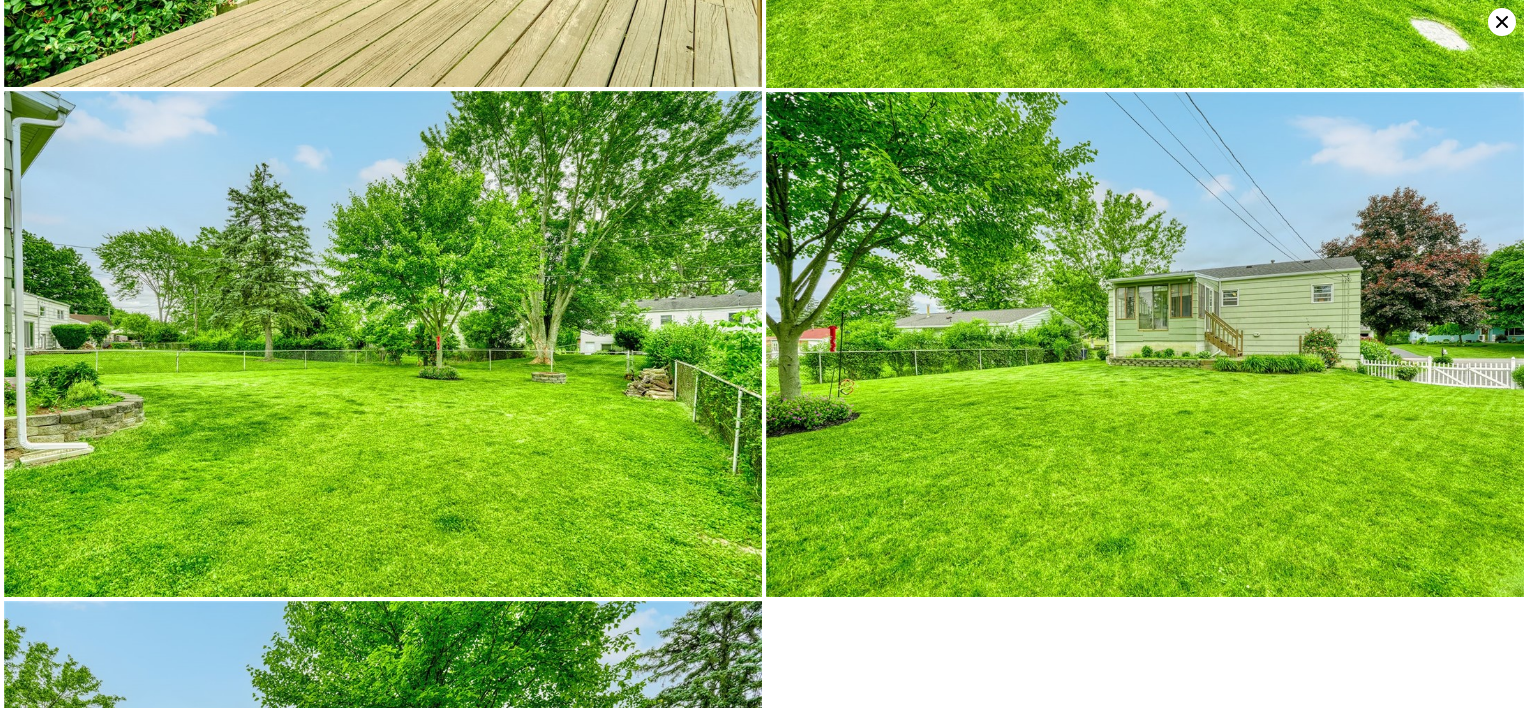 scroll, scrollTop: 9372, scrollLeft: 0, axis: vertical 